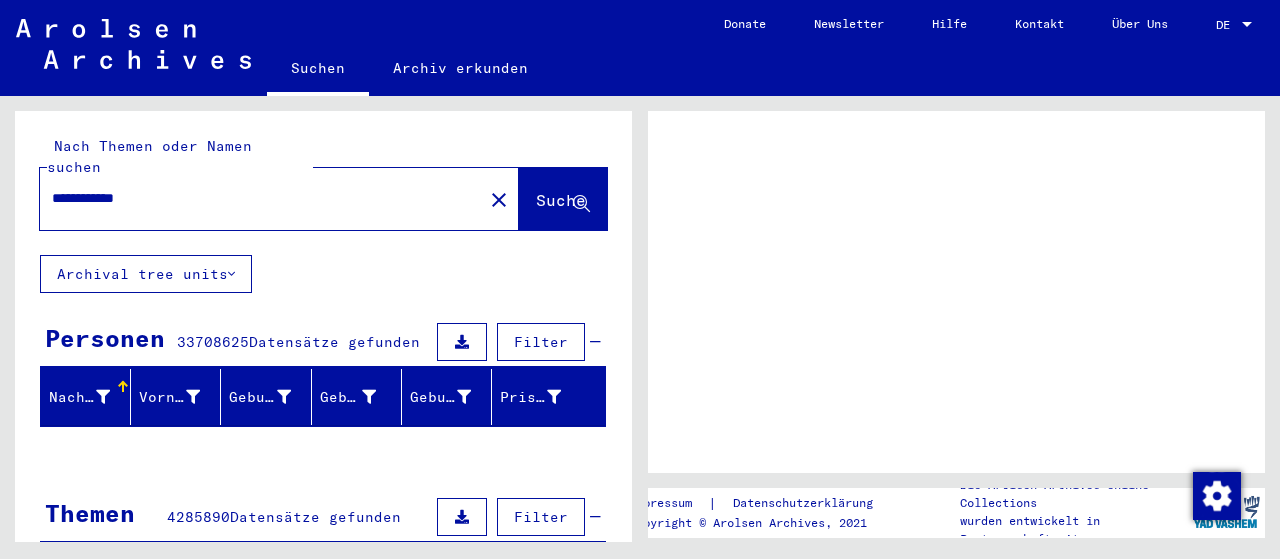scroll, scrollTop: 0, scrollLeft: 0, axis: both 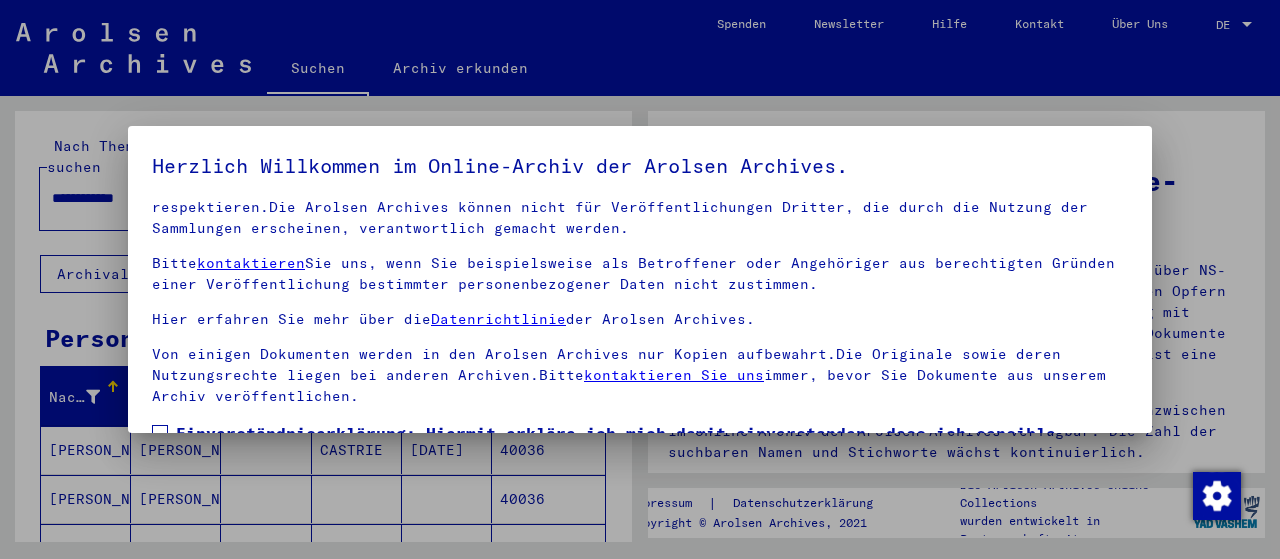 click at bounding box center [160, 433] 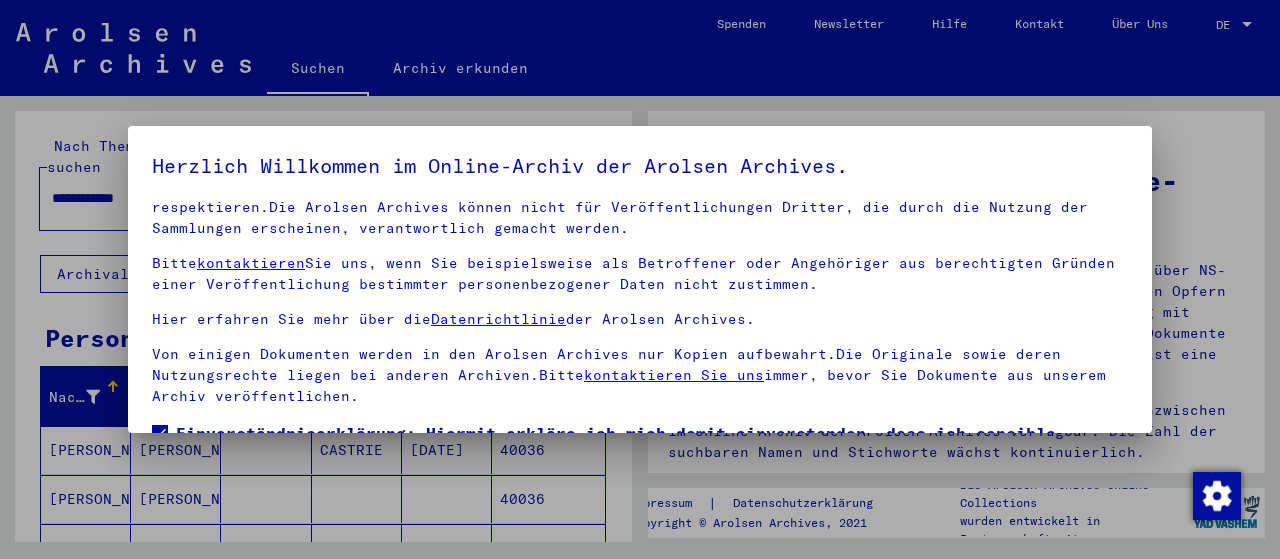 scroll, scrollTop: 156, scrollLeft: 0, axis: vertical 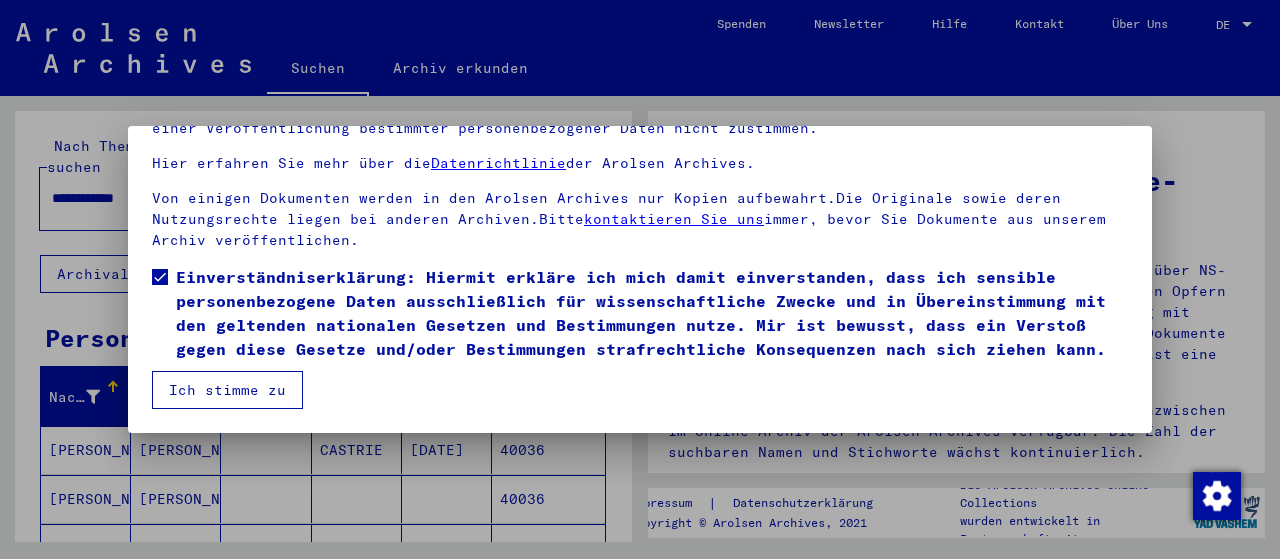 click on "Ich stimme zu" at bounding box center [227, 390] 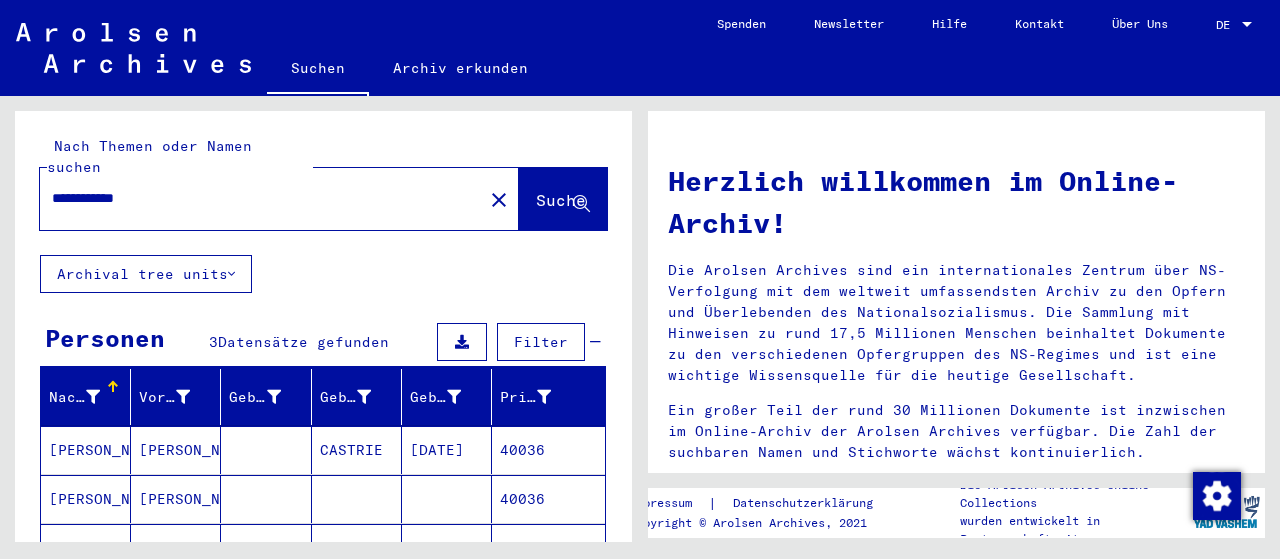 scroll, scrollTop: 100, scrollLeft: 0, axis: vertical 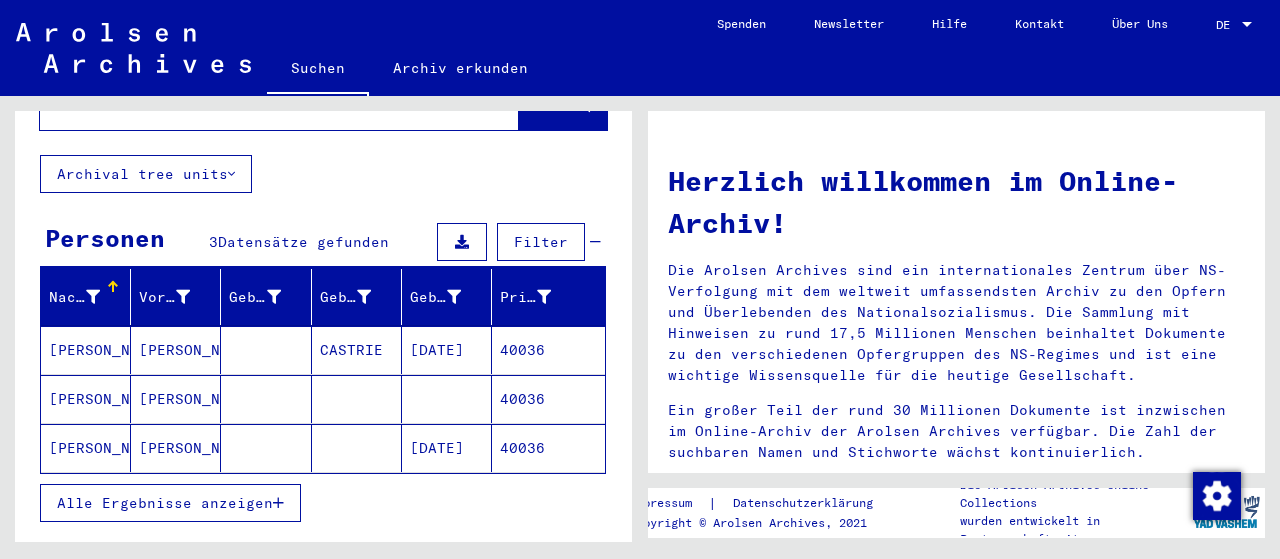 click on "[PERSON_NAME]" at bounding box center (86, 399) 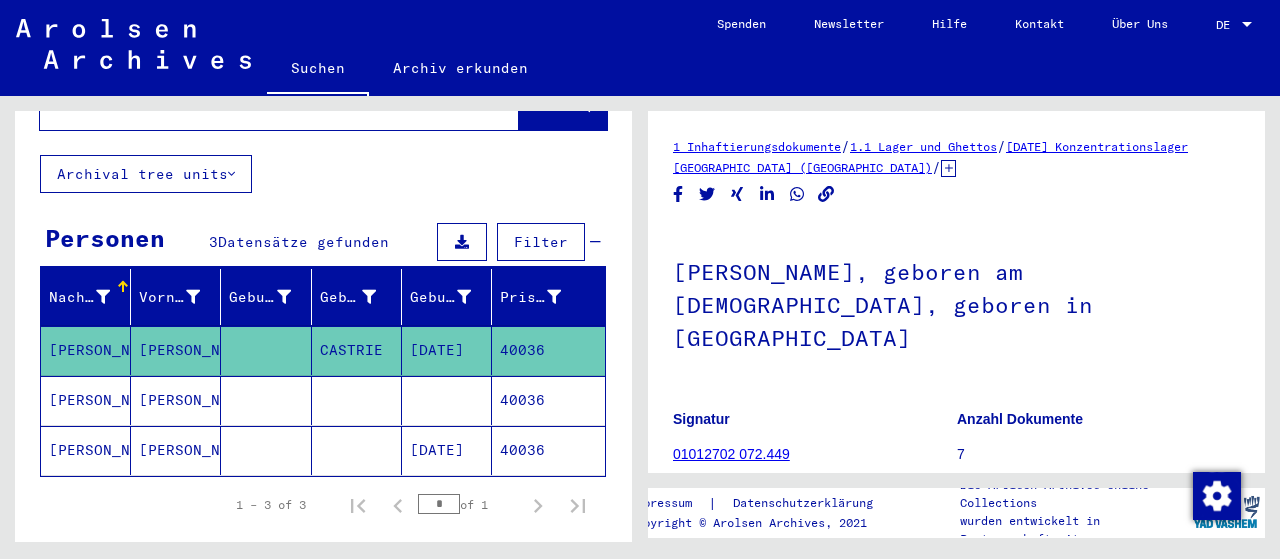 scroll, scrollTop: 0, scrollLeft: 0, axis: both 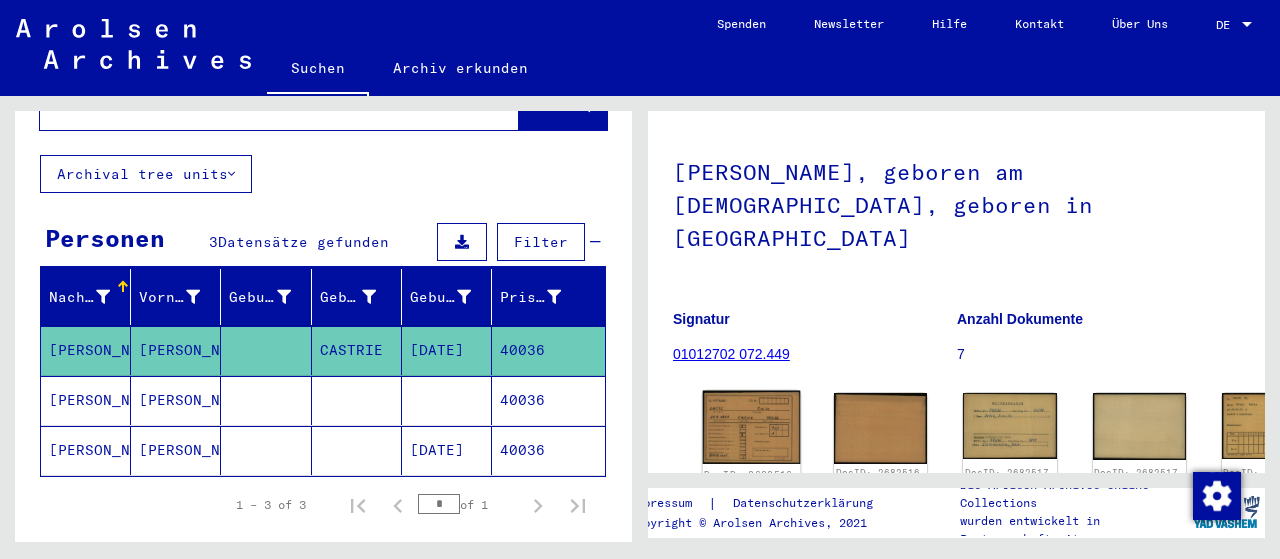 click 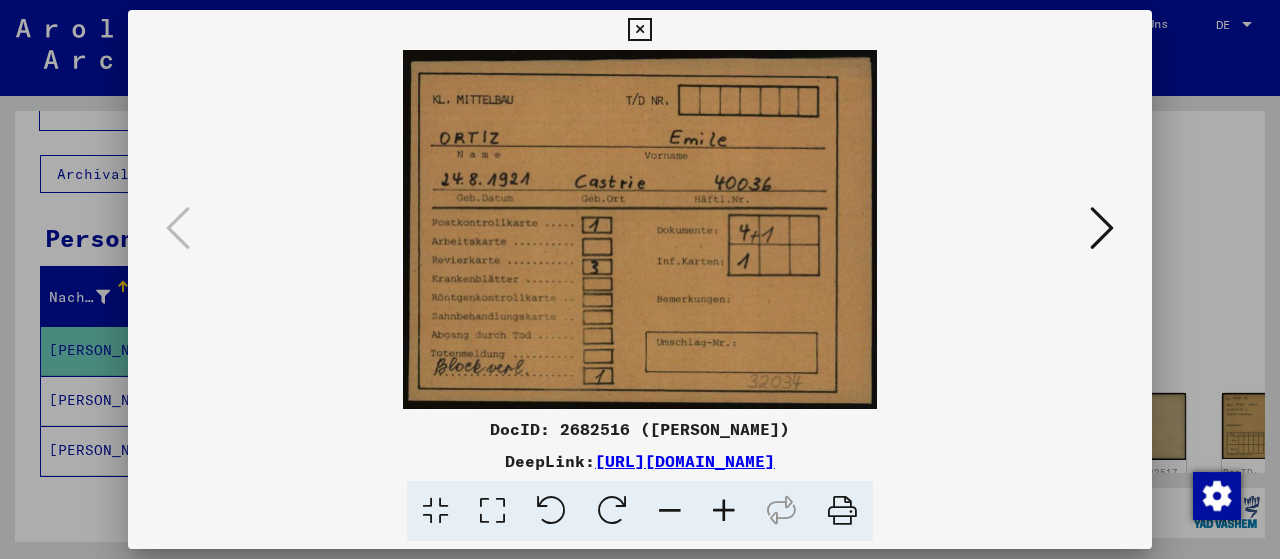 click at bounding box center (1102, 228) 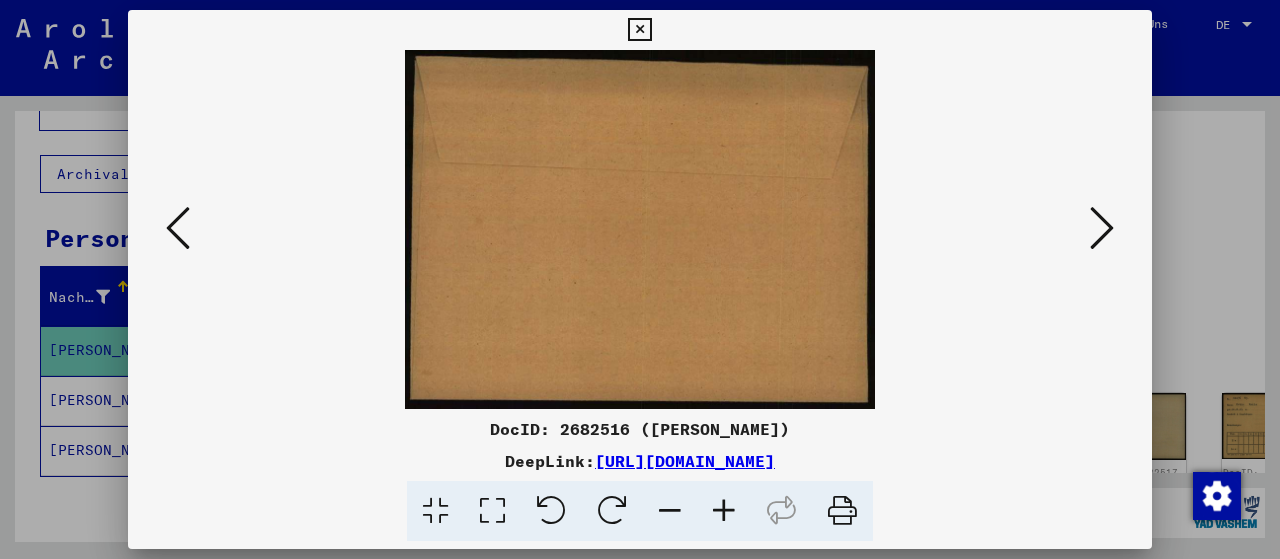 click at bounding box center [1102, 228] 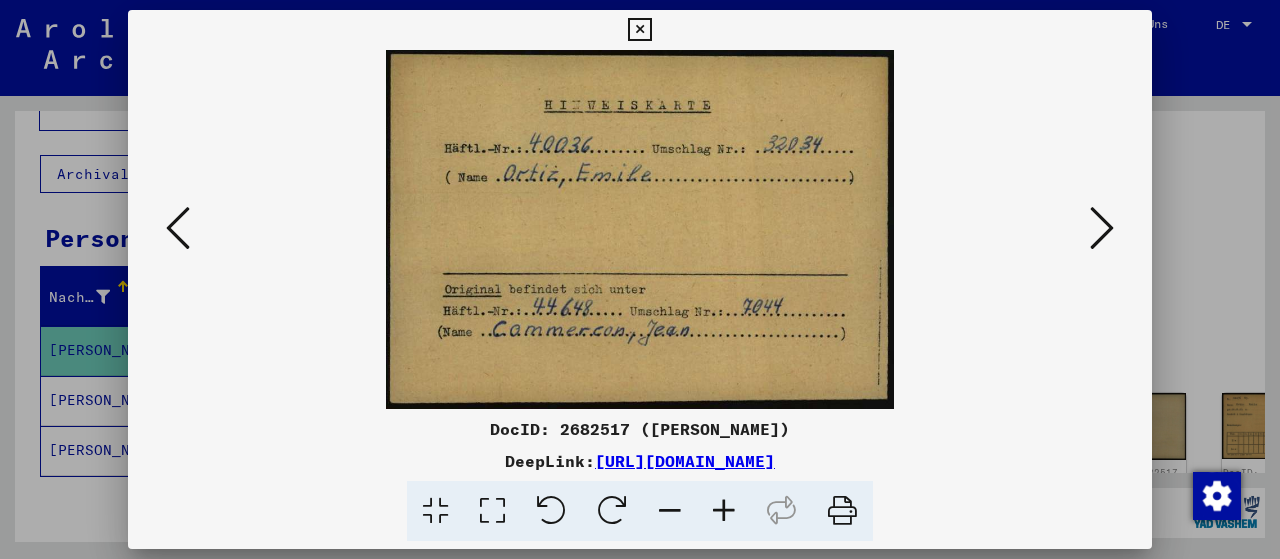click at bounding box center (1102, 228) 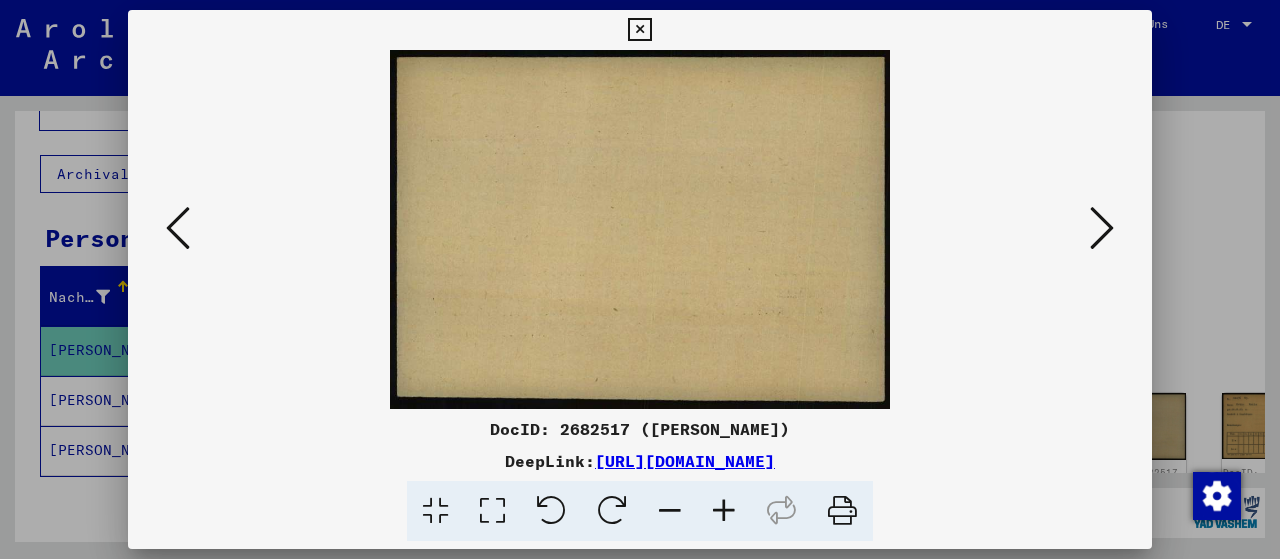 click at bounding box center [1102, 228] 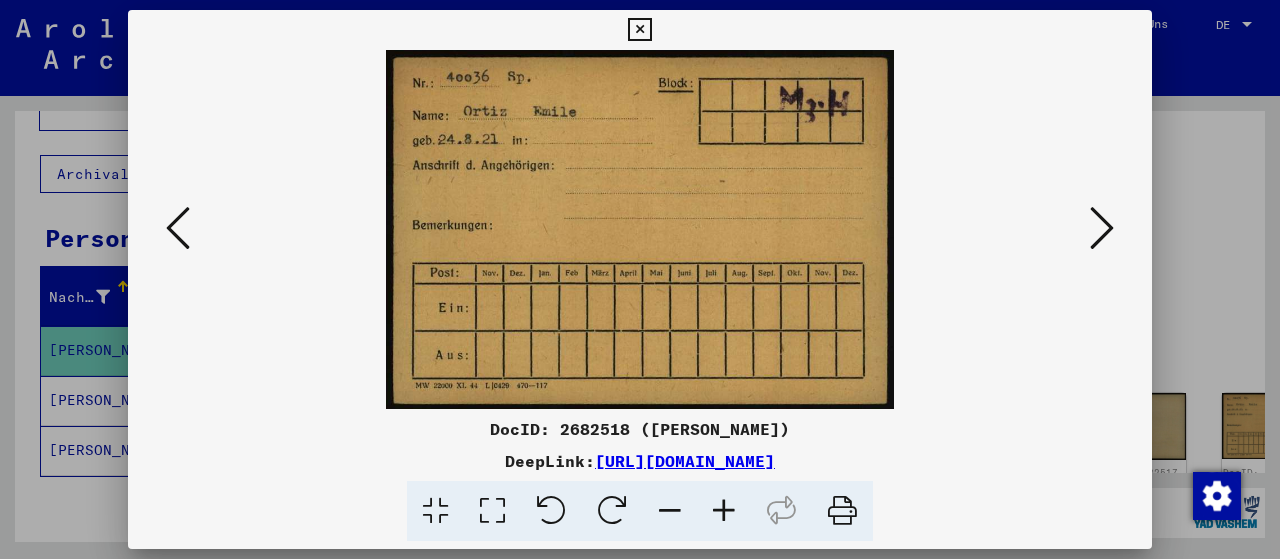 click at bounding box center [1102, 228] 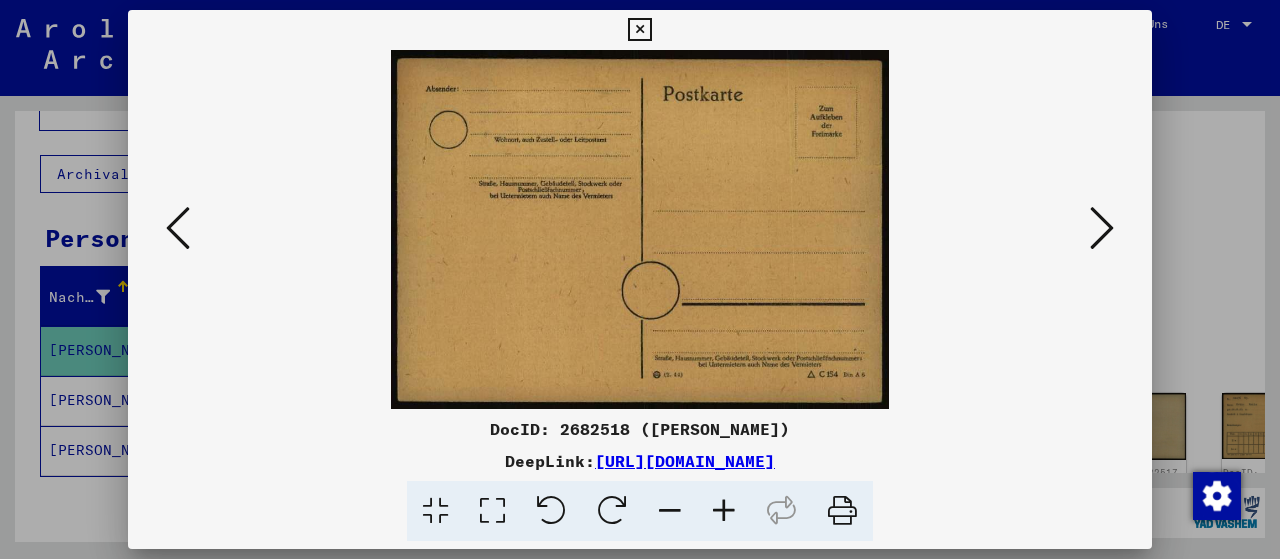 click at bounding box center [1102, 228] 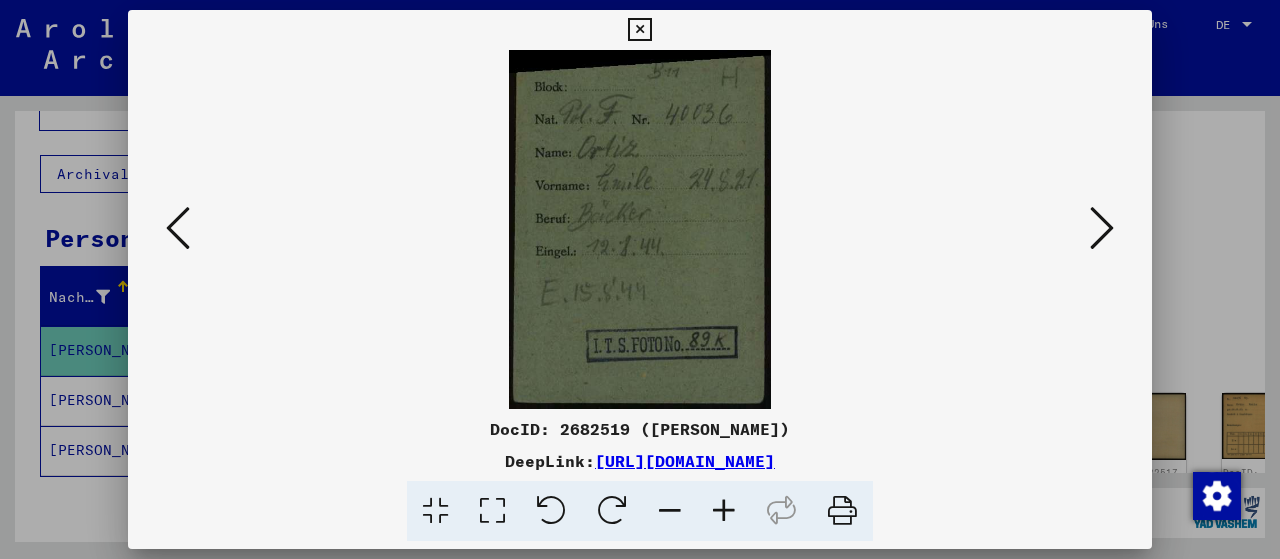 click at bounding box center [1102, 228] 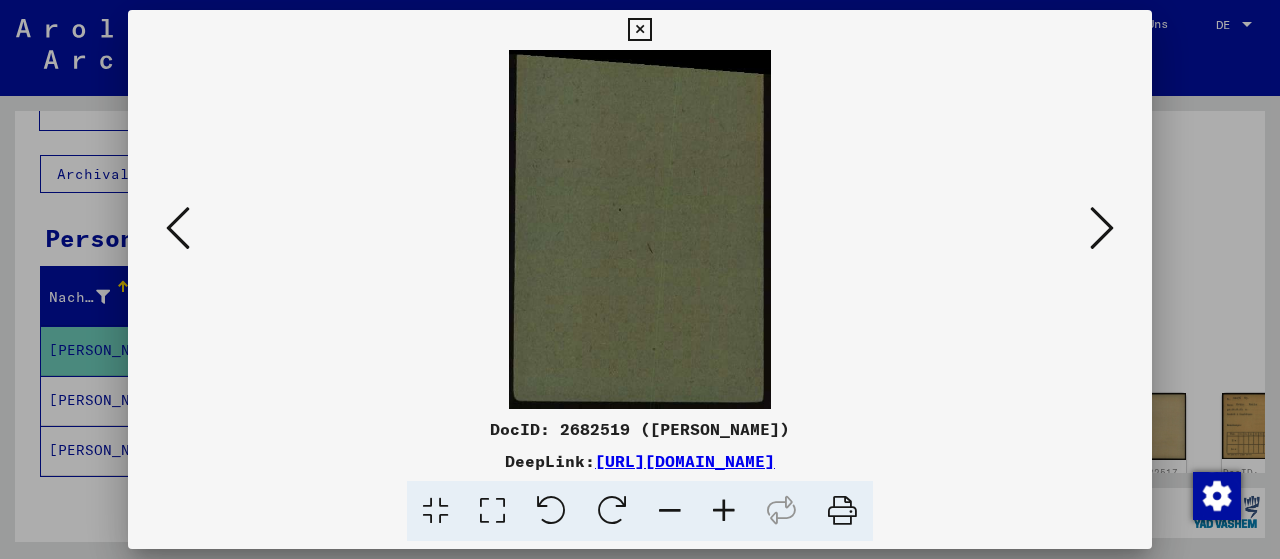 click at bounding box center (1102, 228) 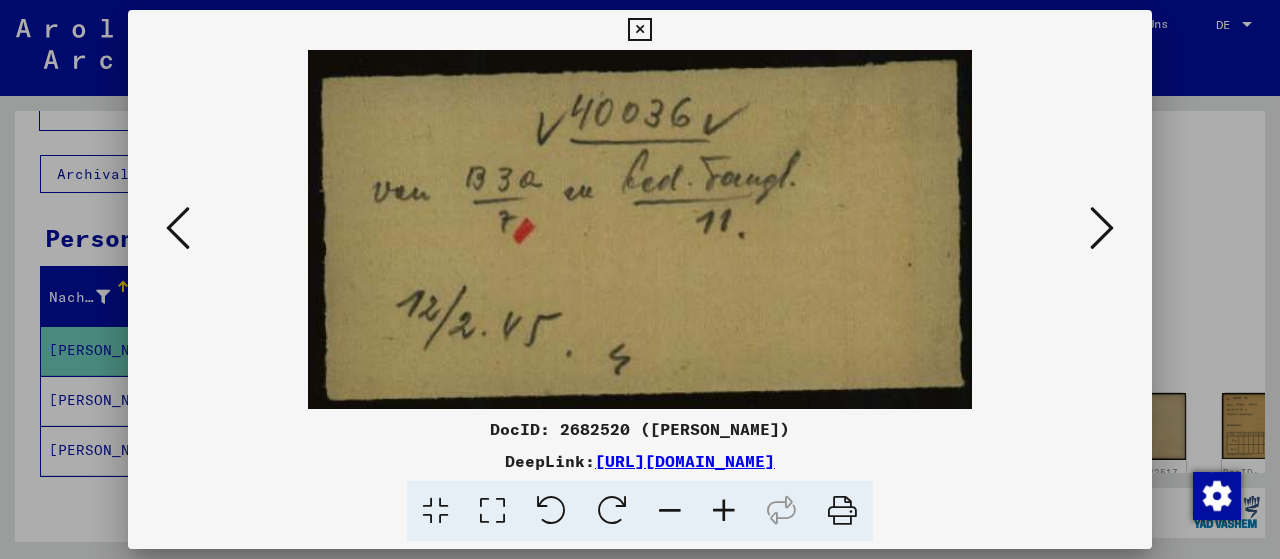 click at bounding box center (1102, 228) 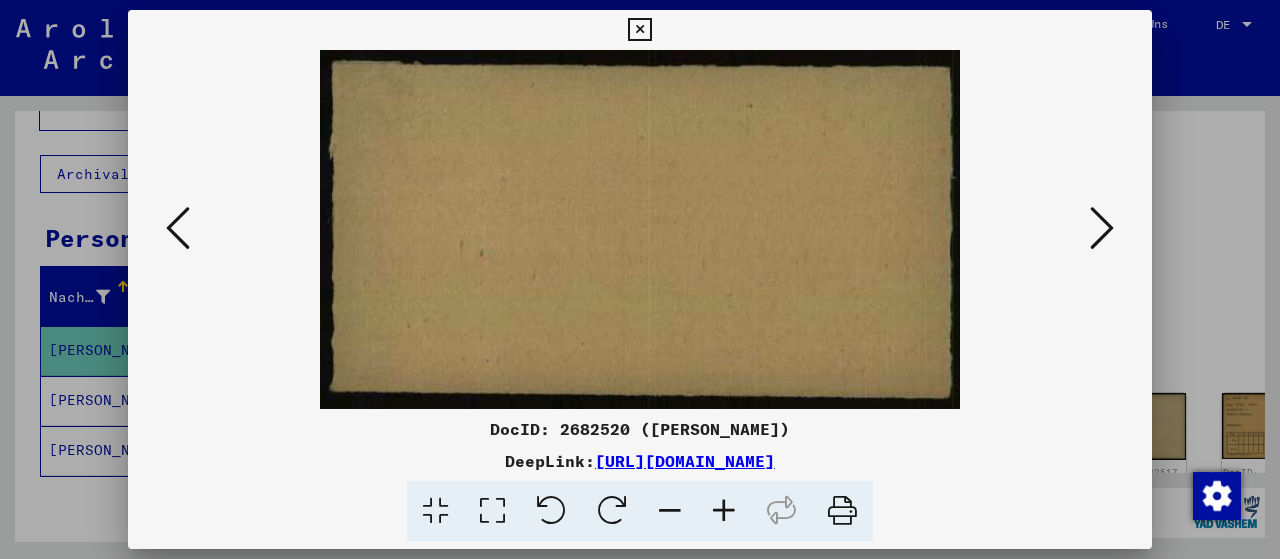 click at bounding box center (1102, 228) 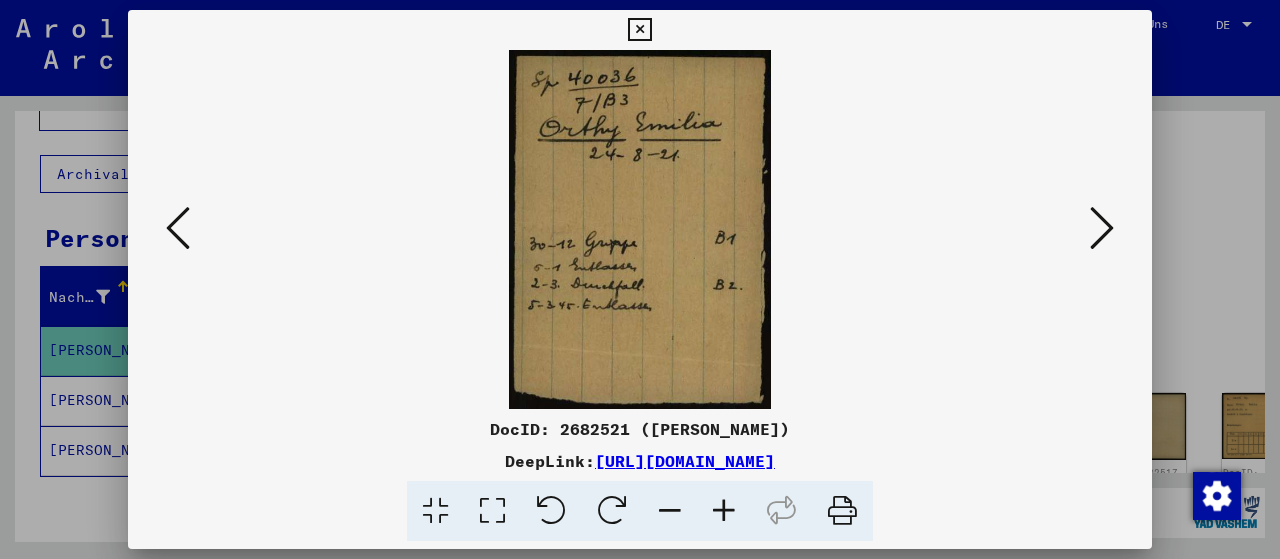 click at bounding box center [1102, 228] 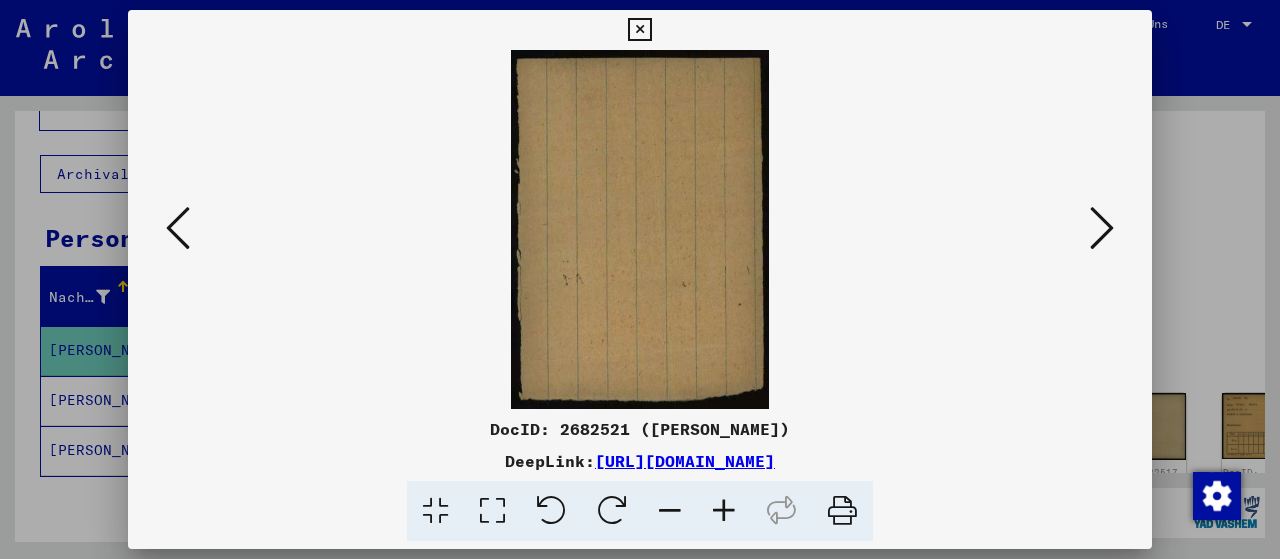 click at bounding box center [1102, 228] 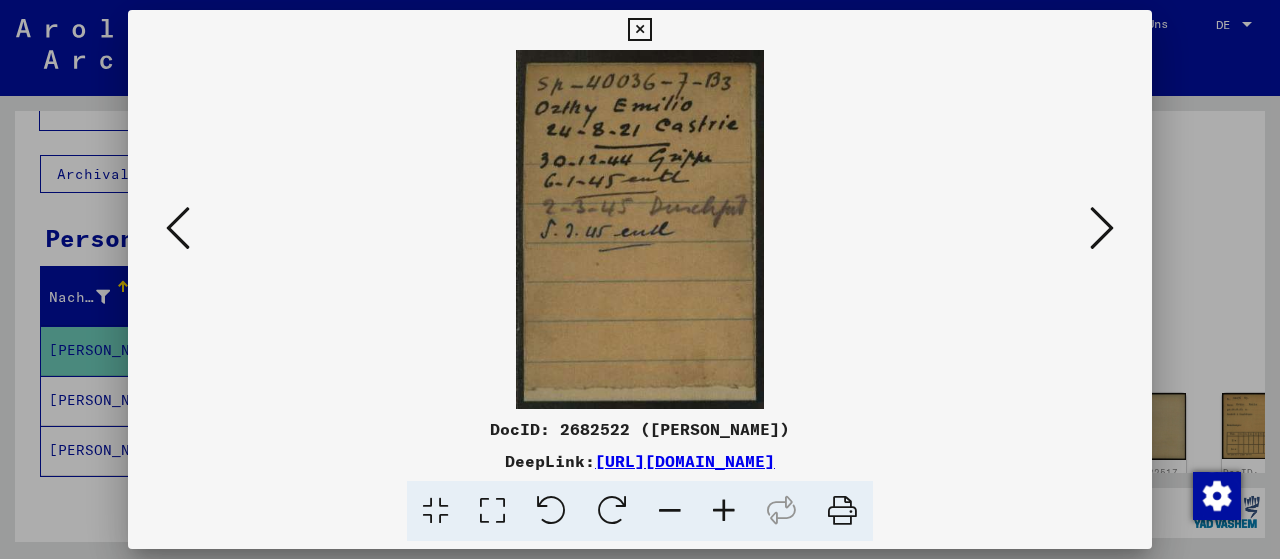 click at bounding box center (1102, 228) 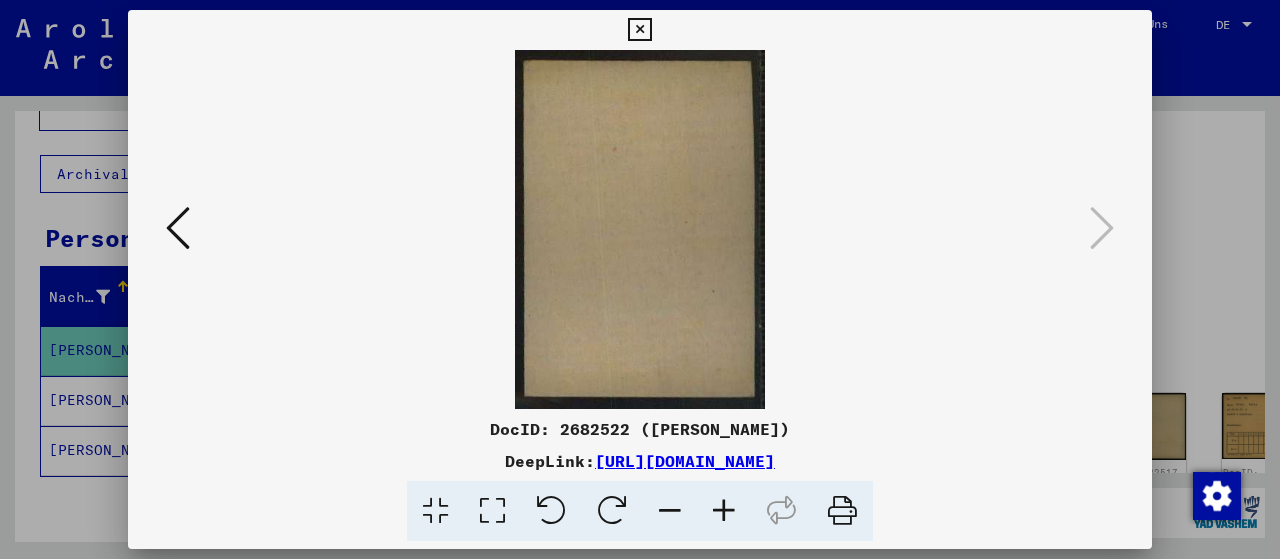 click at bounding box center [639, 30] 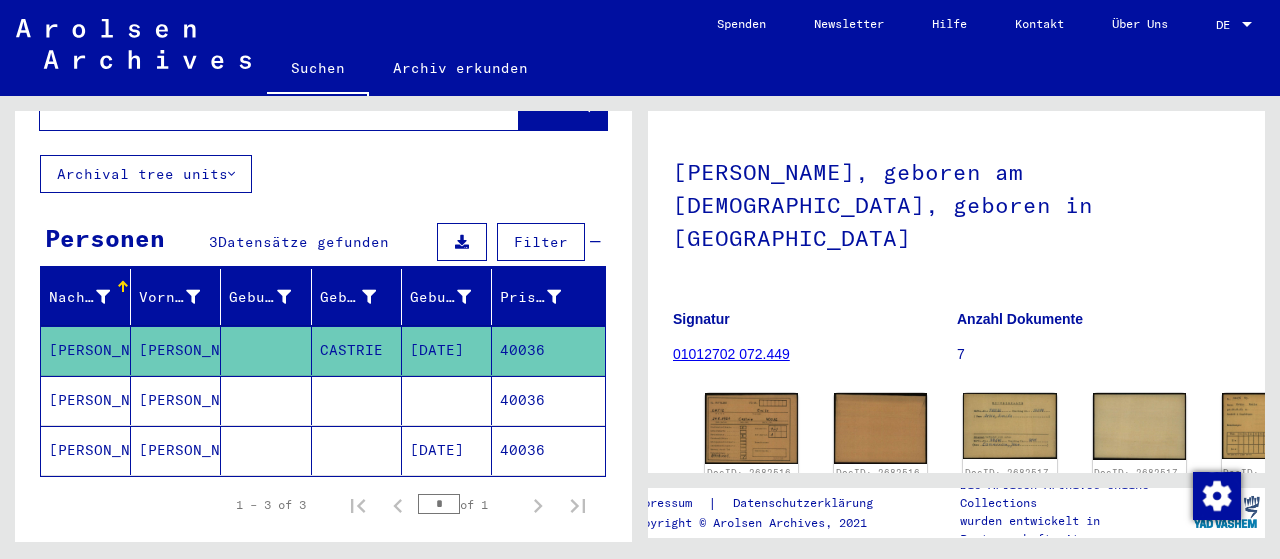 click on "[PERSON_NAME]" at bounding box center [86, 450] 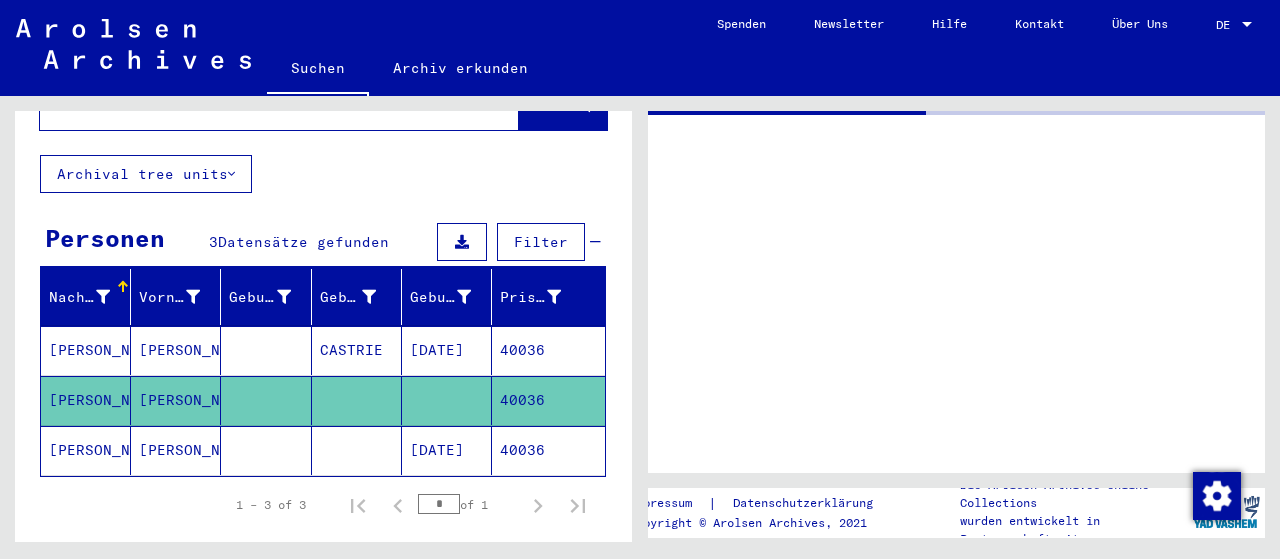 scroll, scrollTop: 0, scrollLeft: 0, axis: both 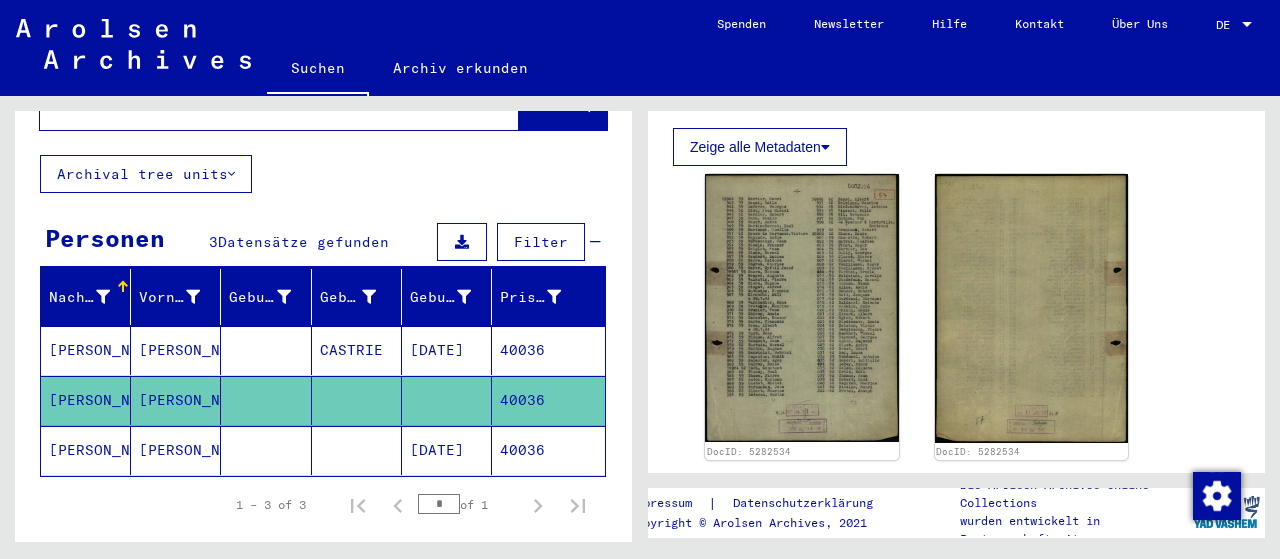 click 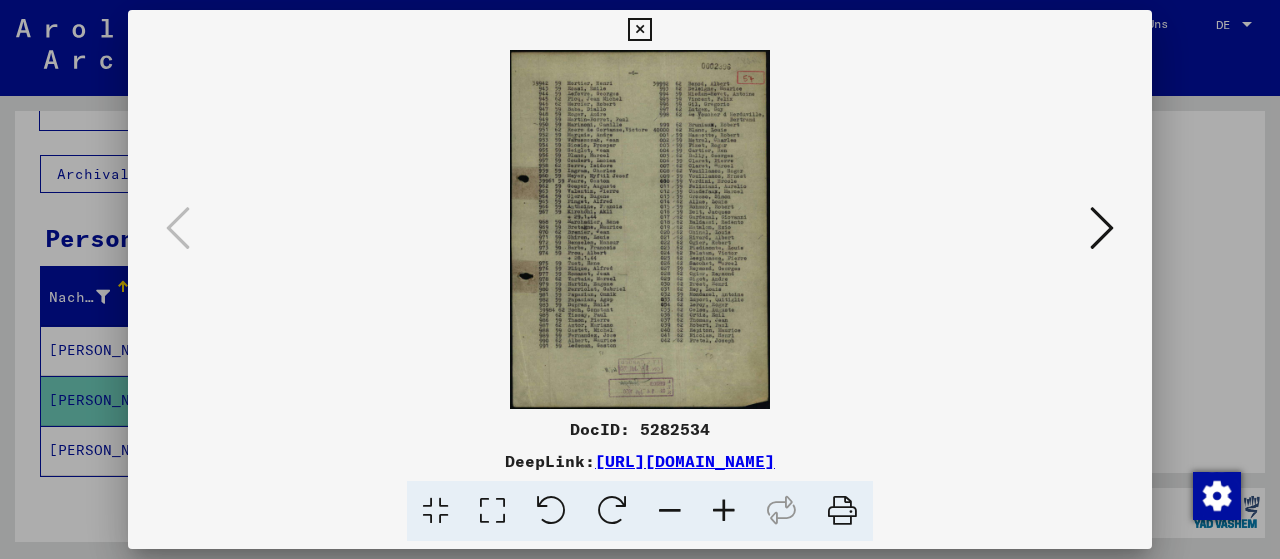 click at bounding box center [724, 511] 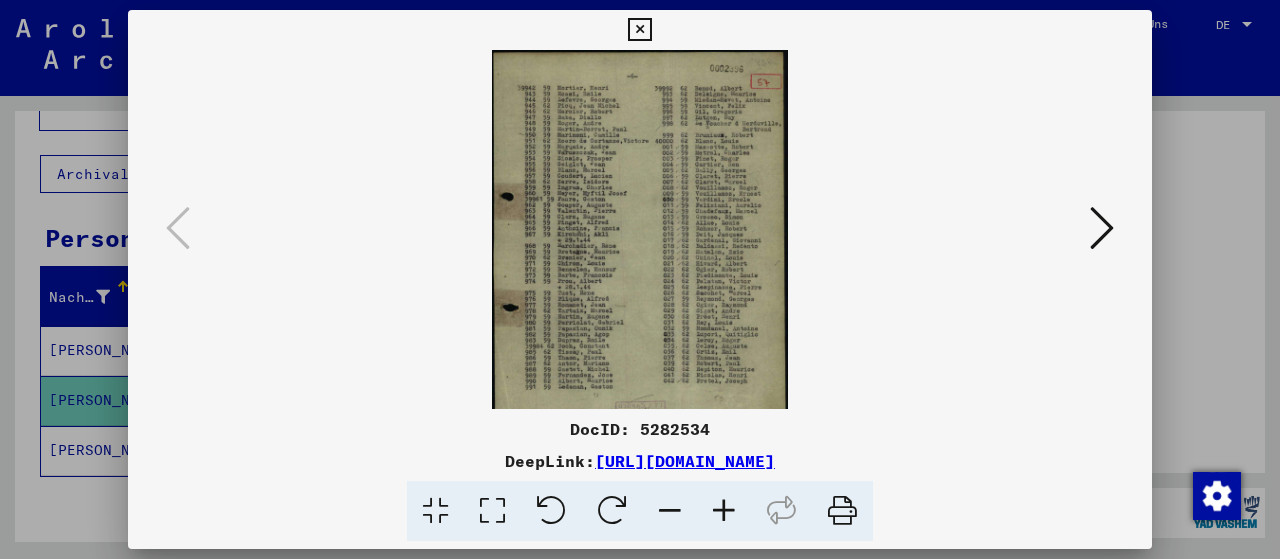 click at bounding box center (724, 511) 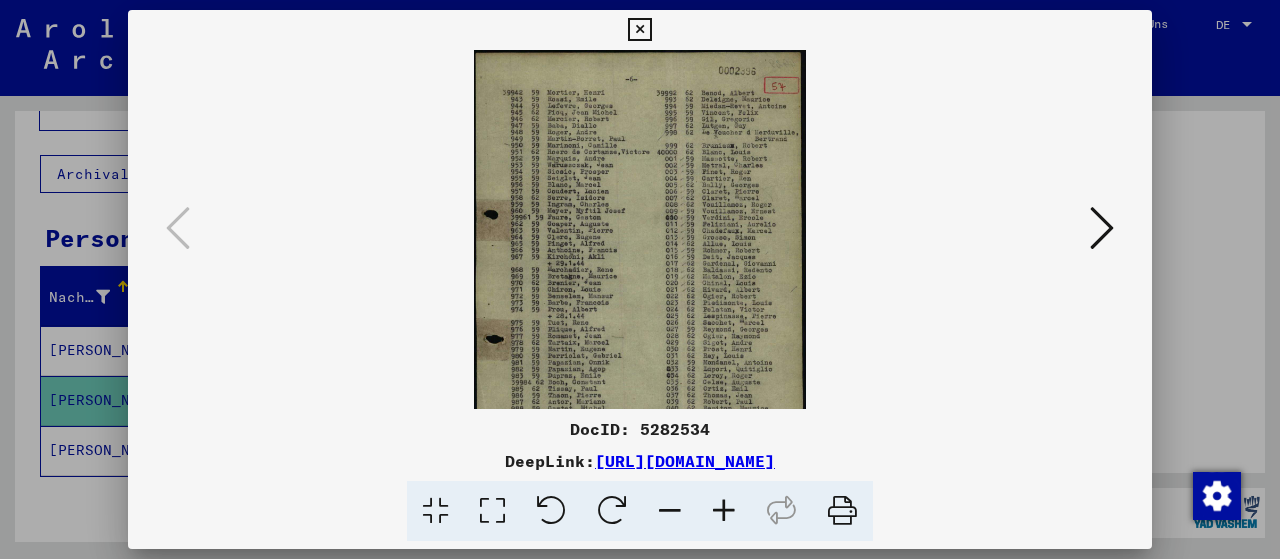 click at bounding box center (724, 511) 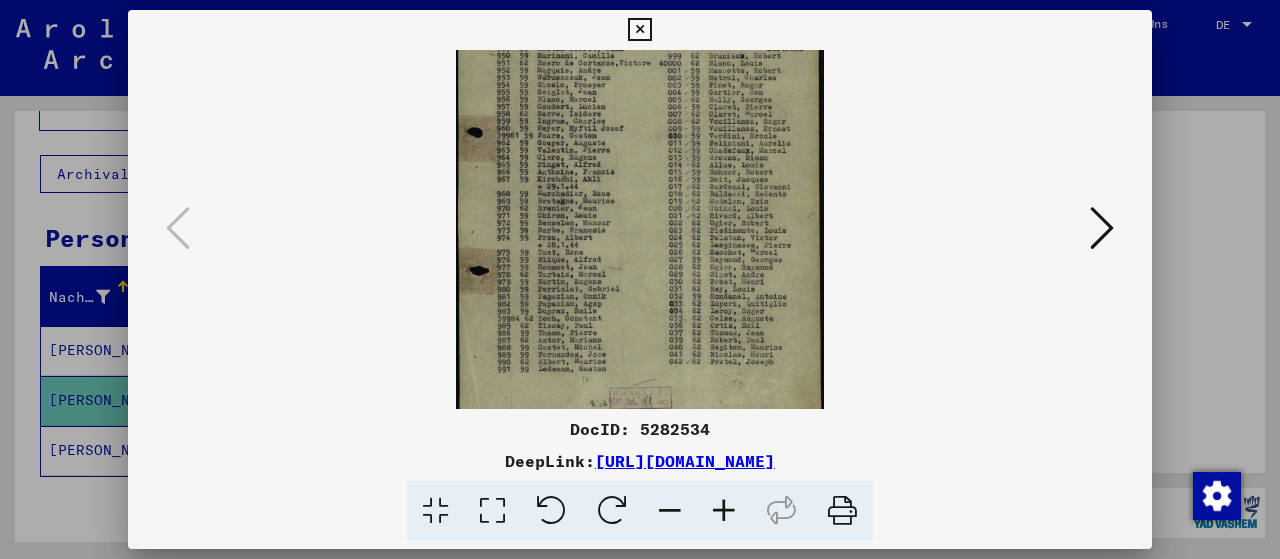 scroll, scrollTop: 112, scrollLeft: 0, axis: vertical 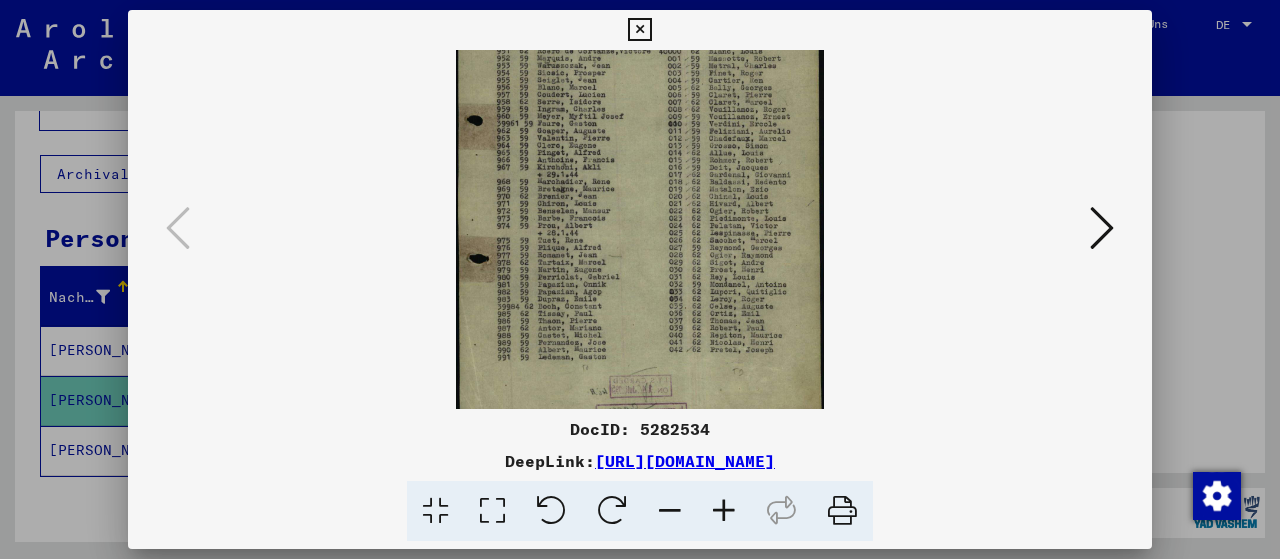 drag, startPoint x: 745, startPoint y: 337, endPoint x: 744, endPoint y: 226, distance: 111.0045 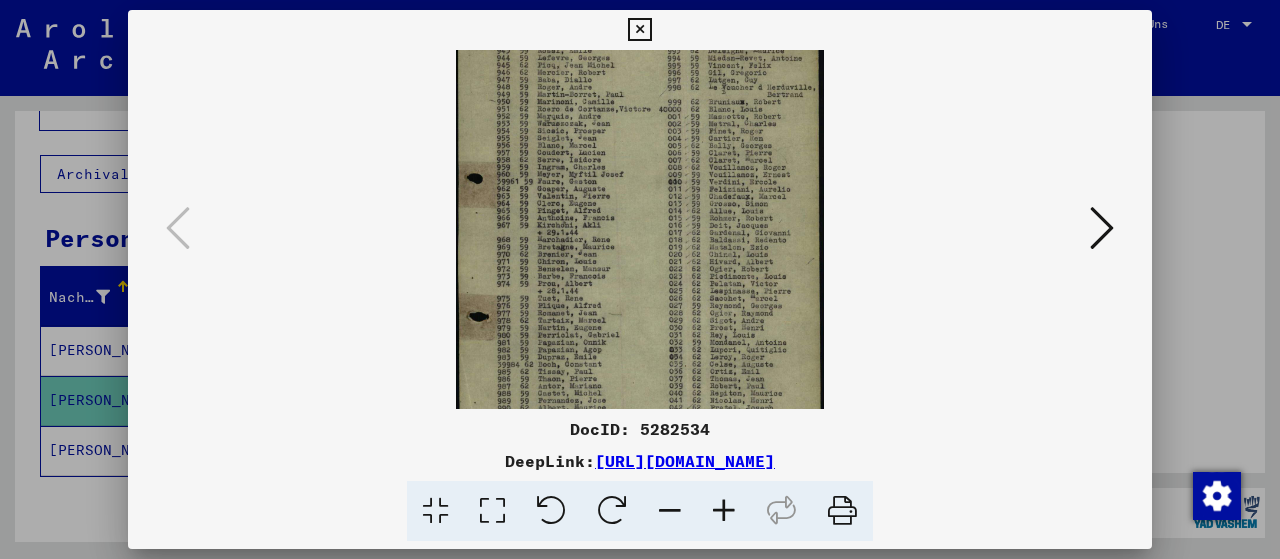 scroll, scrollTop: 50, scrollLeft: 0, axis: vertical 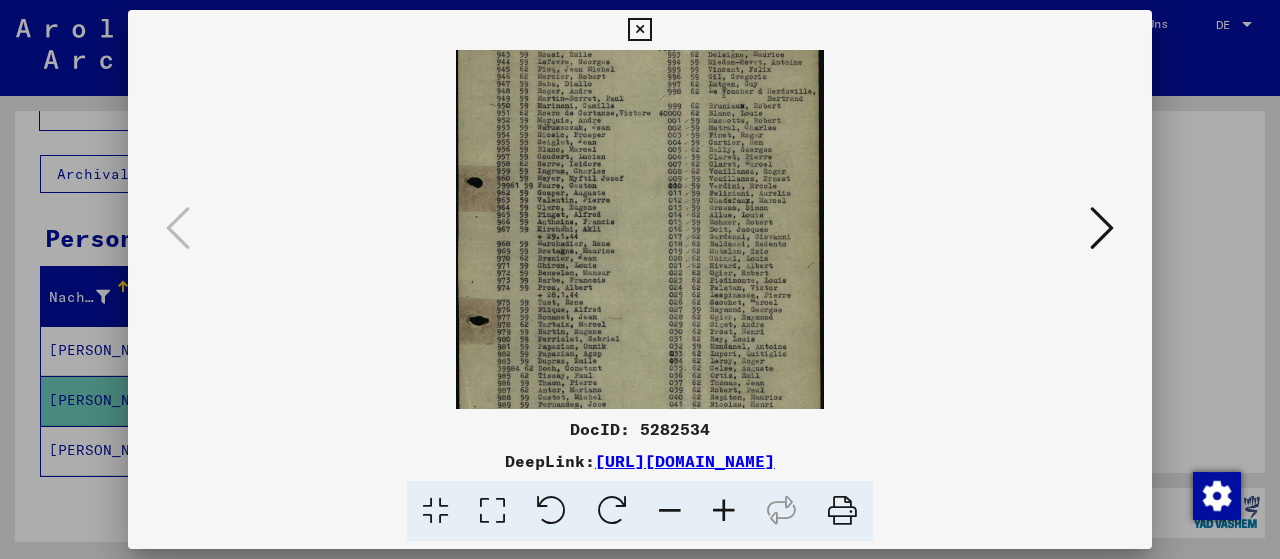 drag, startPoint x: 744, startPoint y: 226, endPoint x: 737, endPoint y: 299, distance: 73.33485 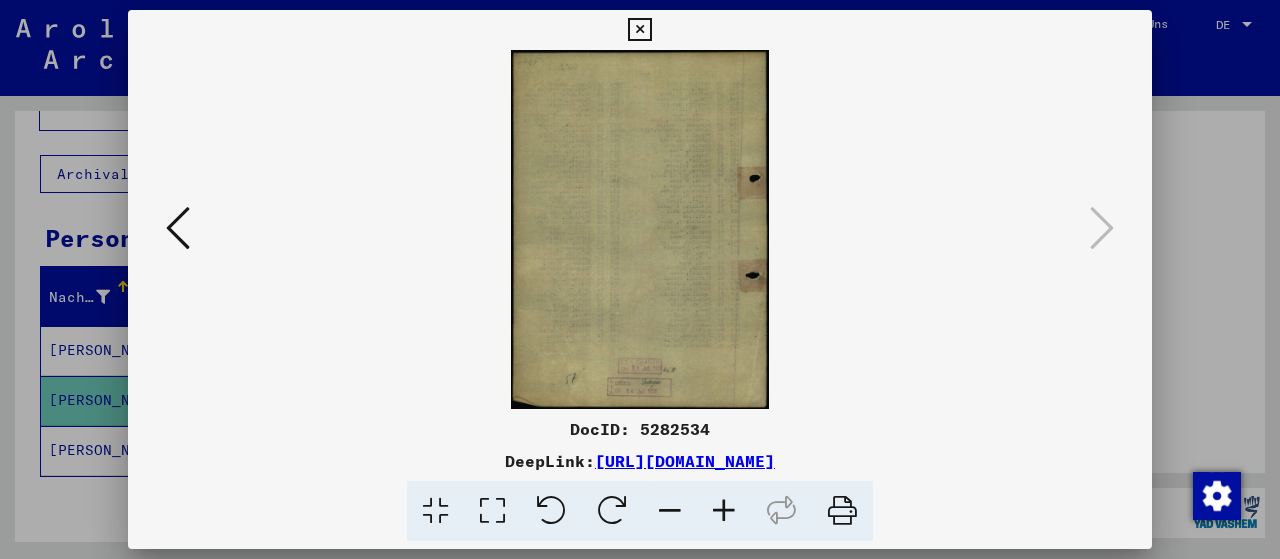 click at bounding box center (639, 30) 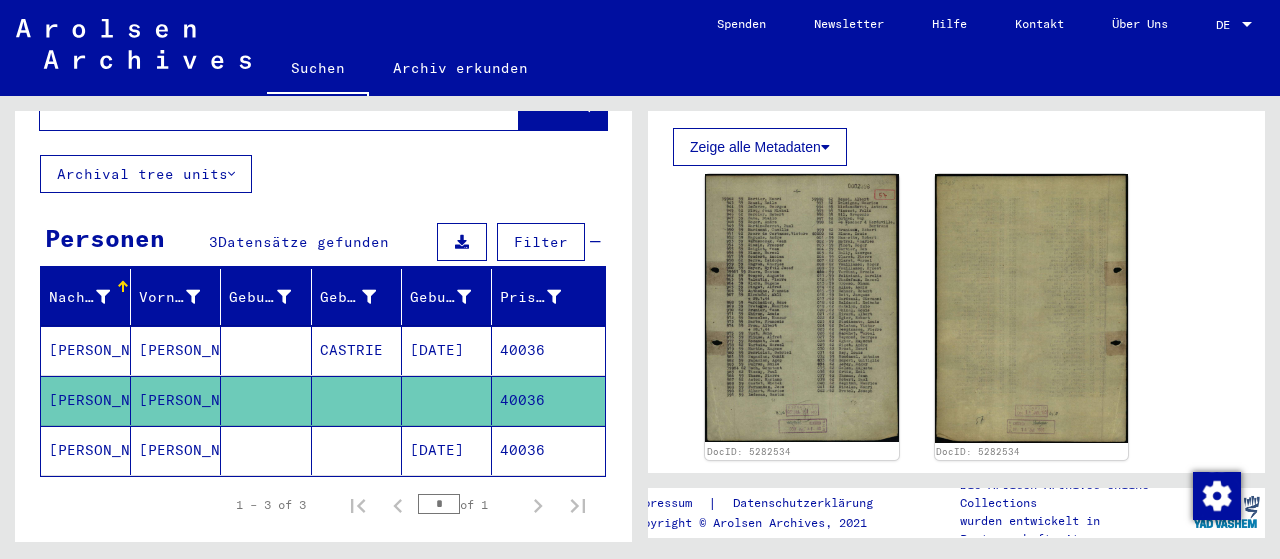 click on "[PERSON_NAME]" 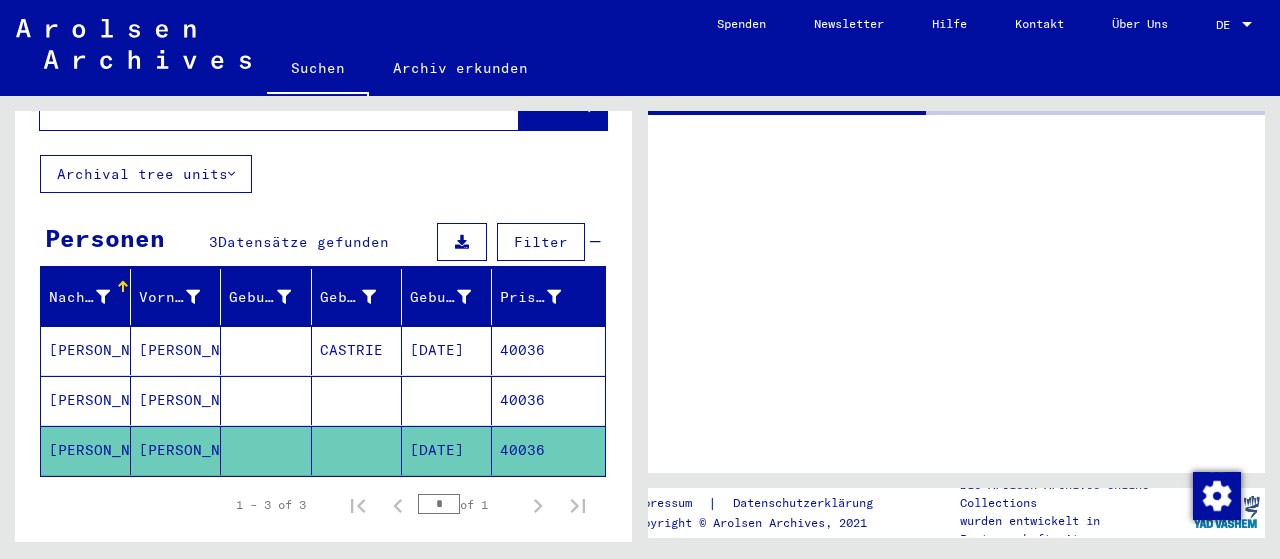 scroll, scrollTop: 0, scrollLeft: 0, axis: both 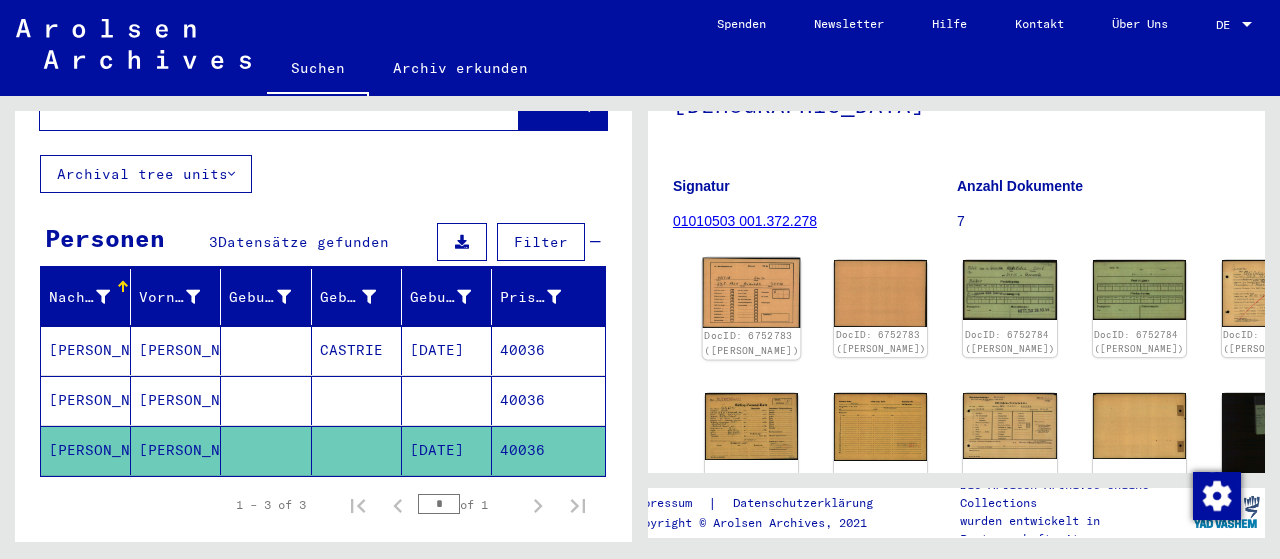 click 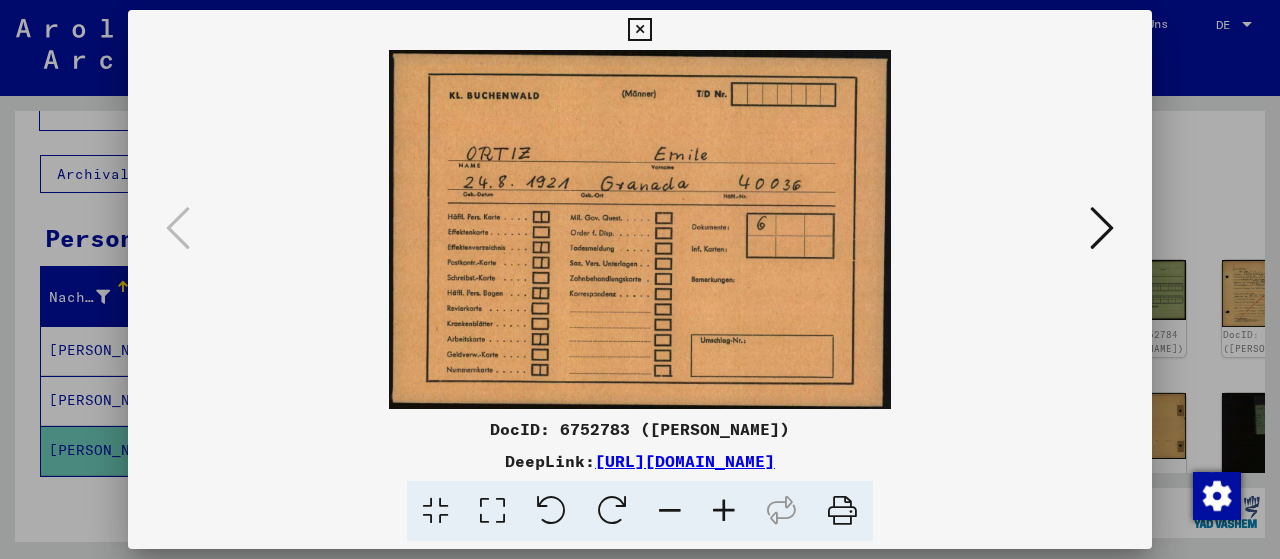click at bounding box center (1102, 228) 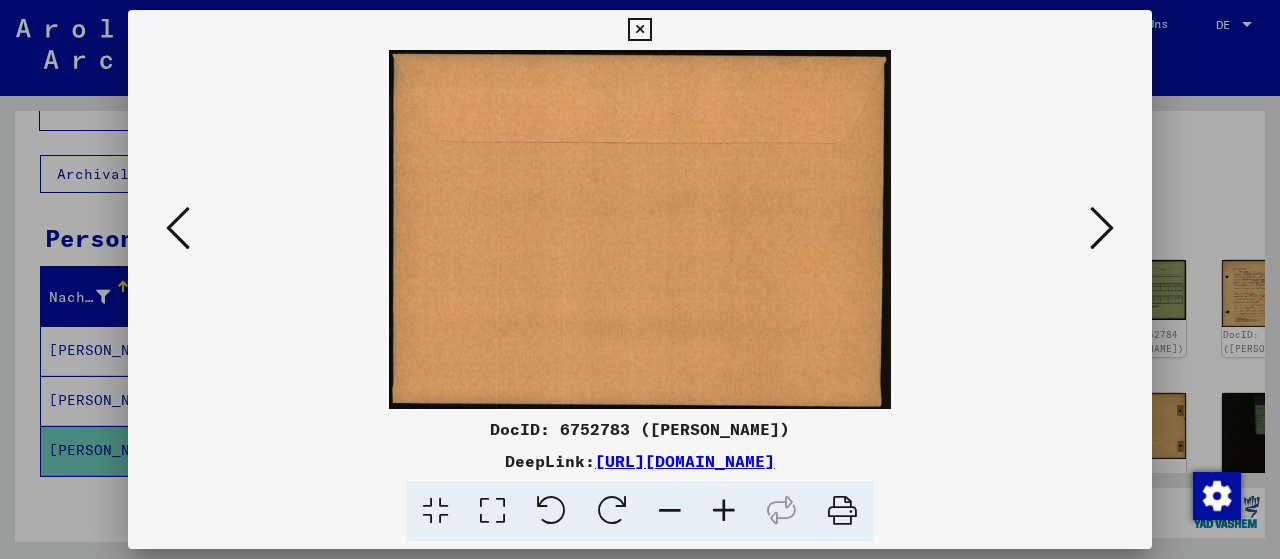 click at bounding box center [1102, 229] 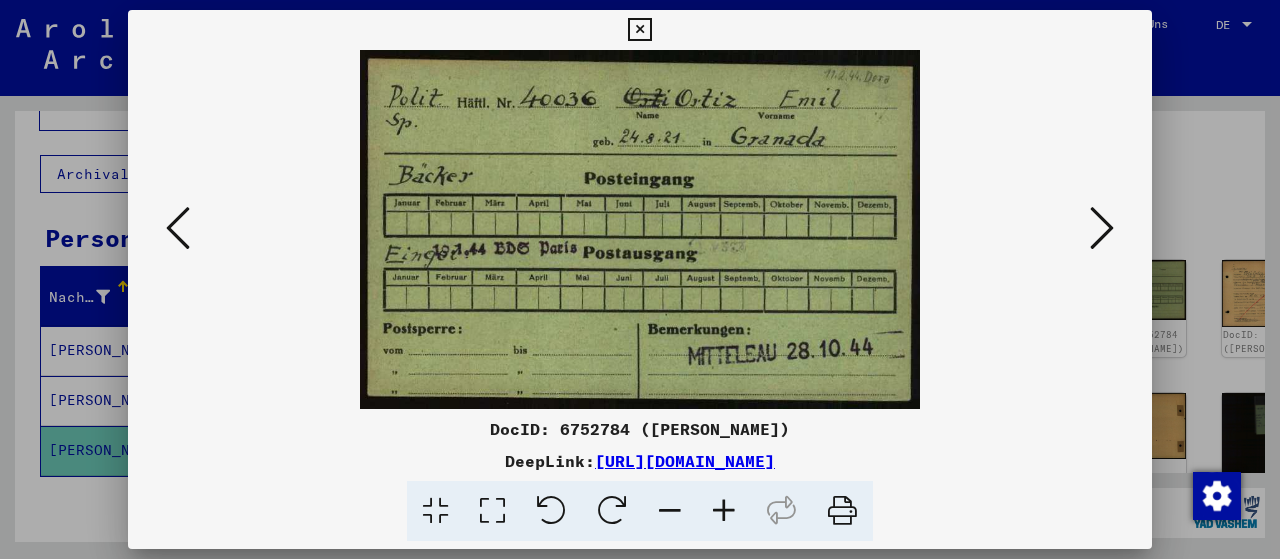 click at bounding box center [1102, 228] 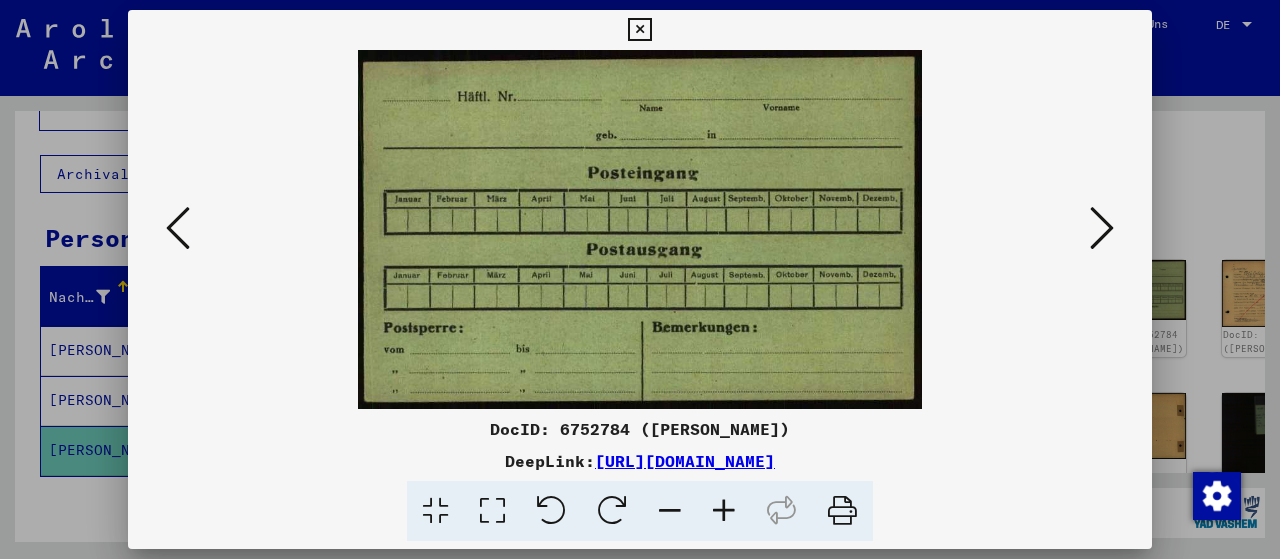 click at bounding box center (1102, 228) 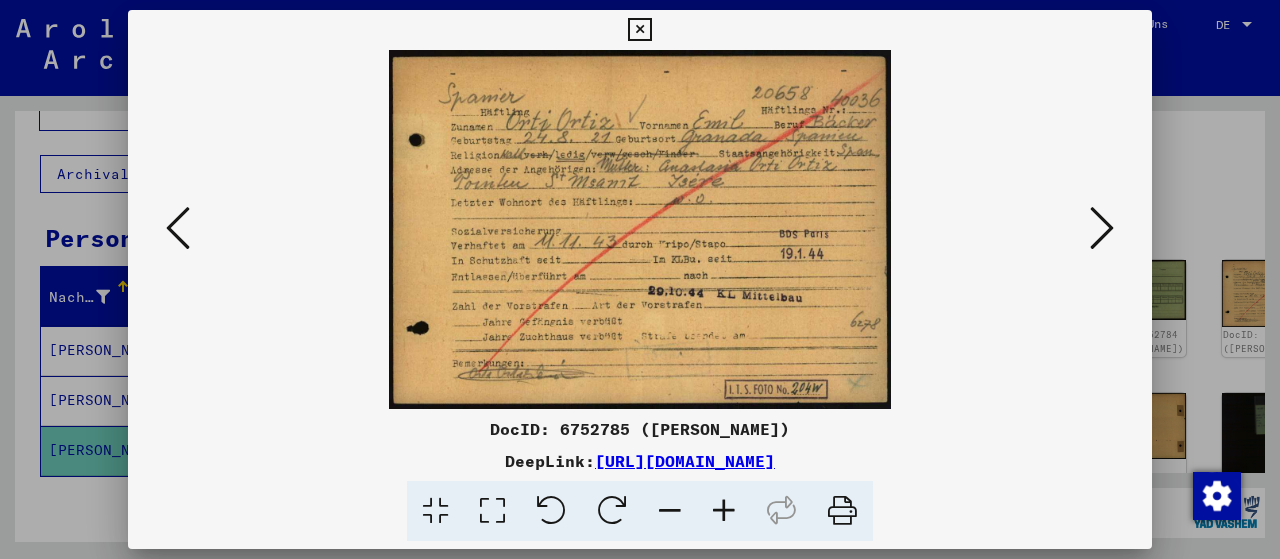 click at bounding box center (178, 228) 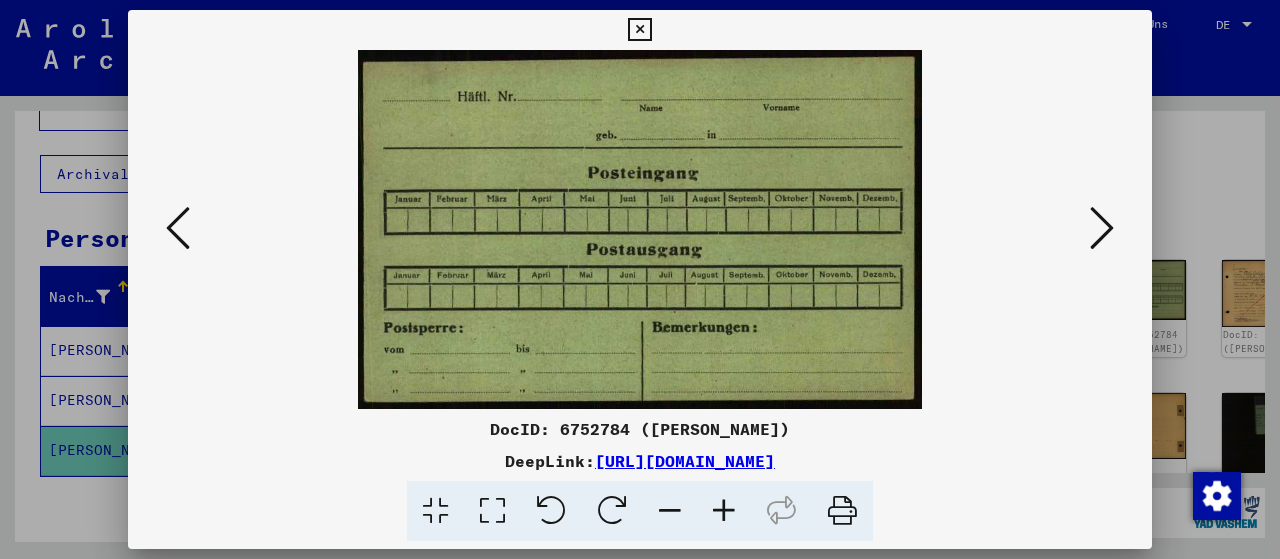 click at bounding box center (178, 228) 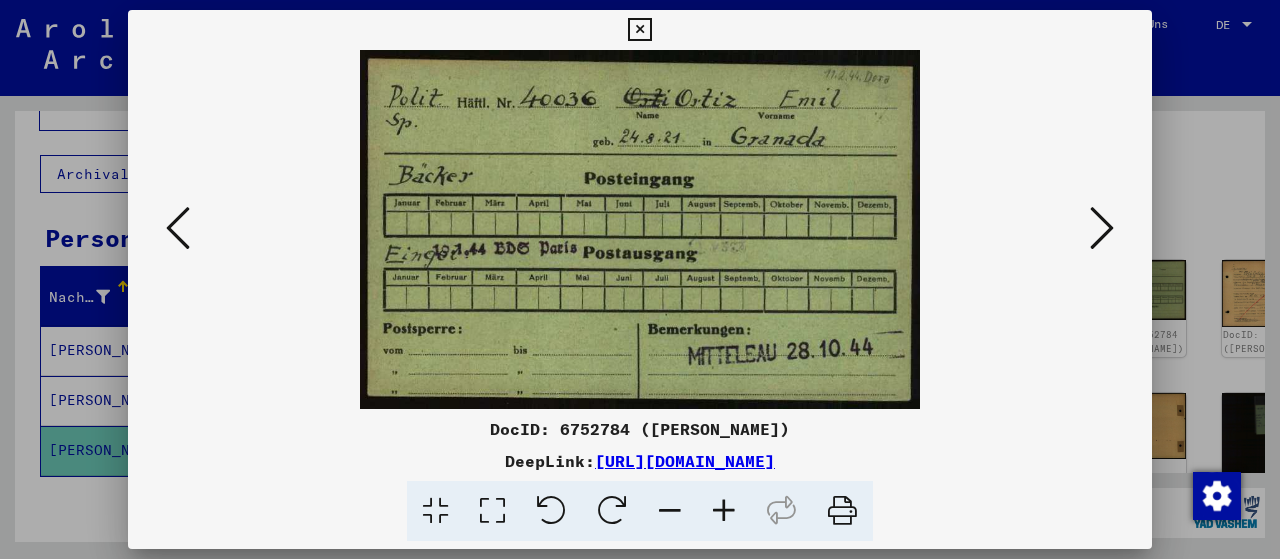 click at bounding box center (1102, 228) 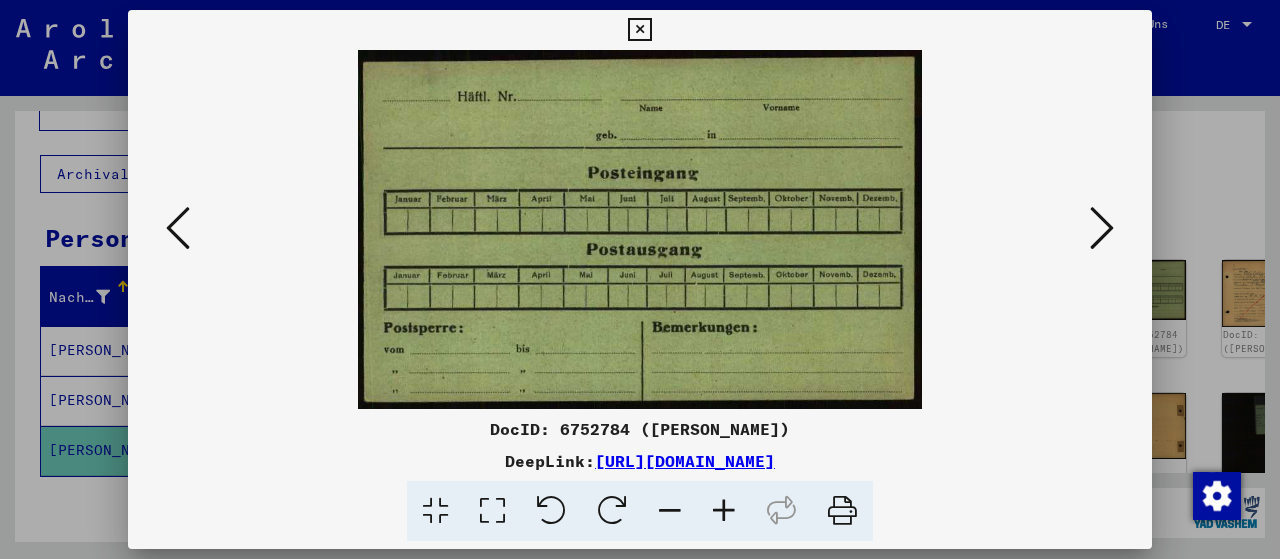 click at bounding box center [1102, 228] 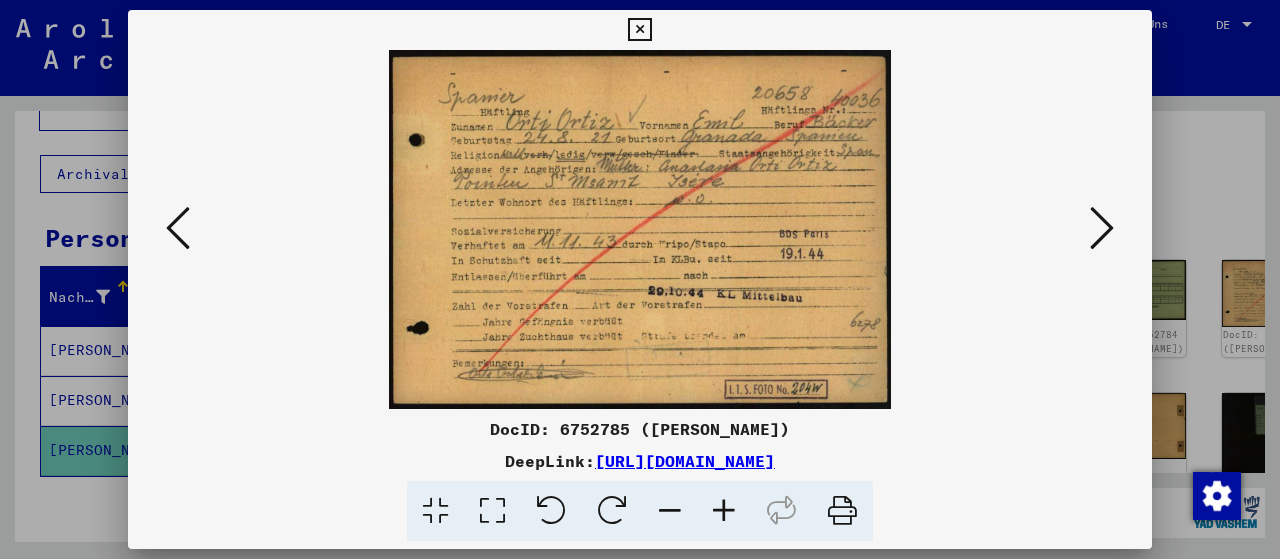 click at bounding box center (724, 511) 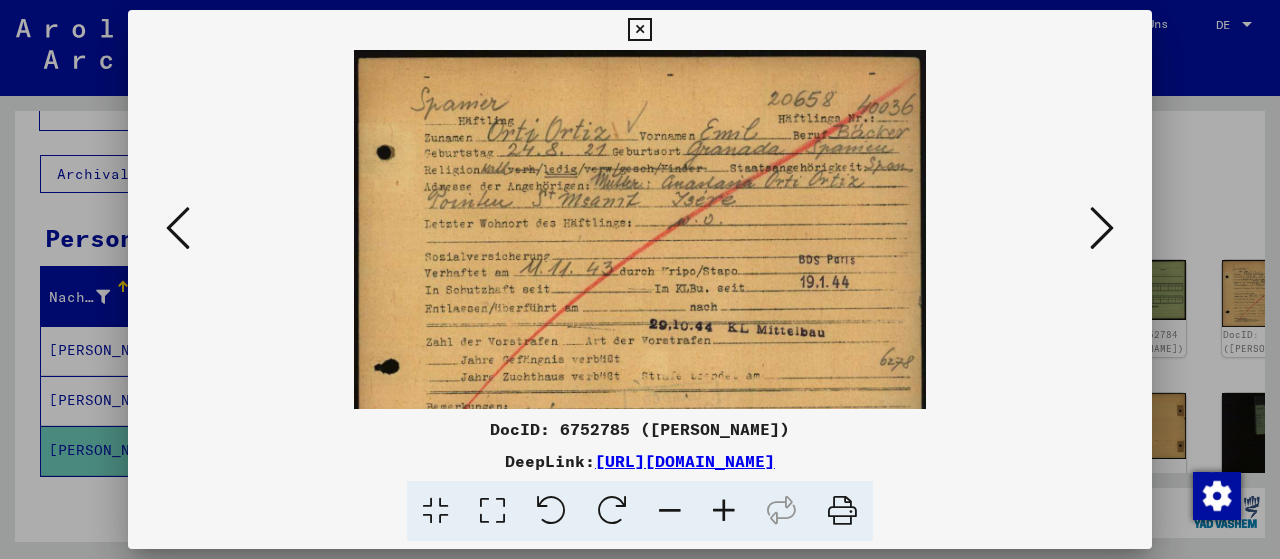 click at bounding box center (724, 511) 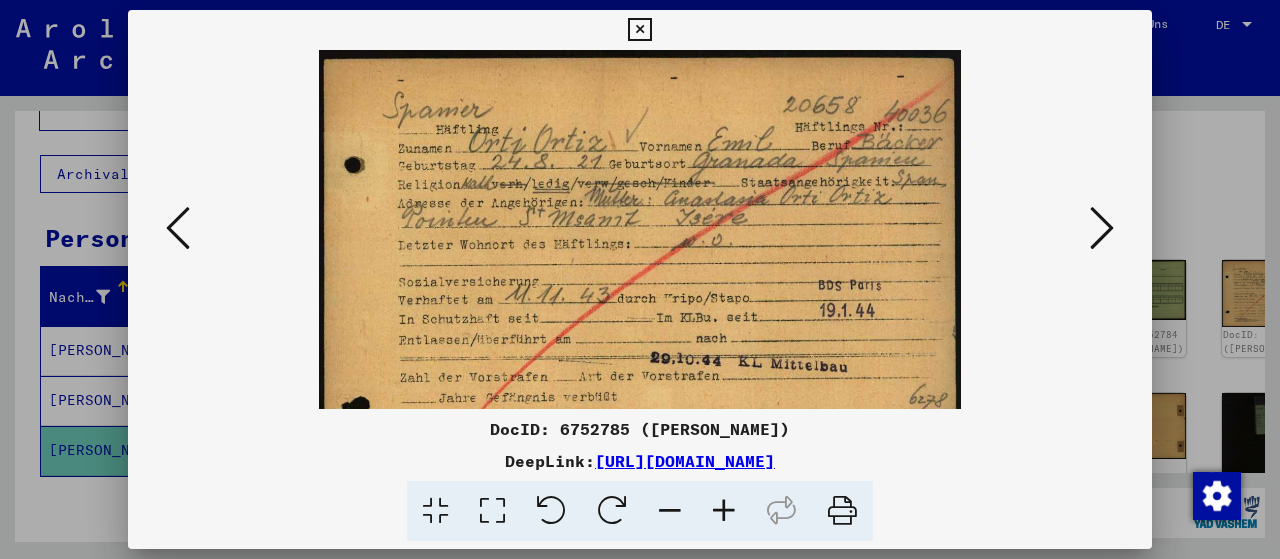 click at bounding box center [724, 511] 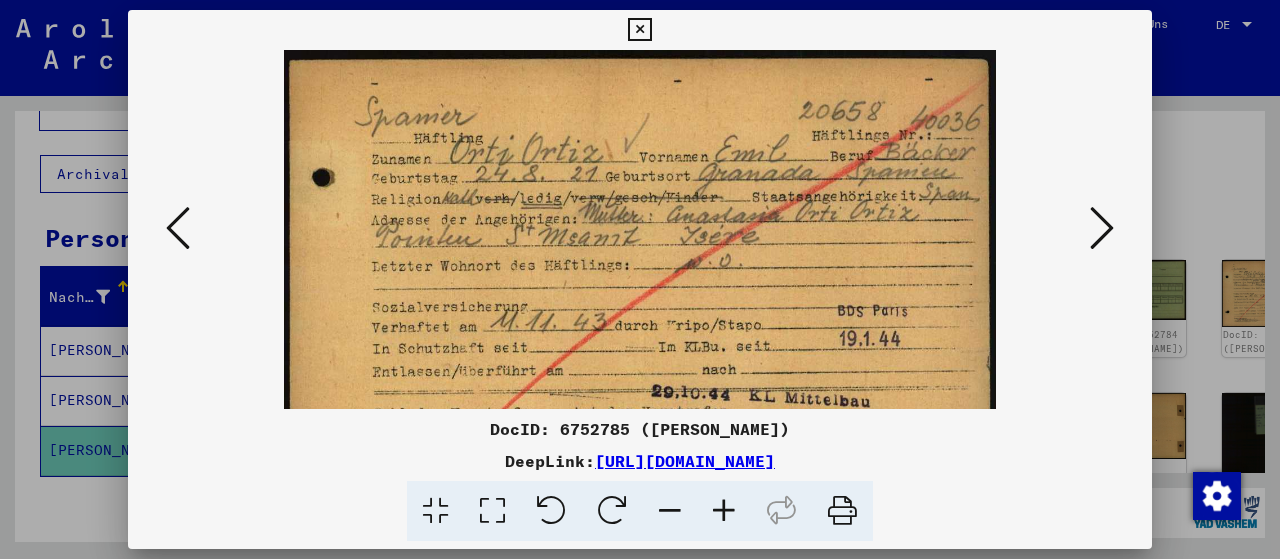 click at bounding box center [670, 511] 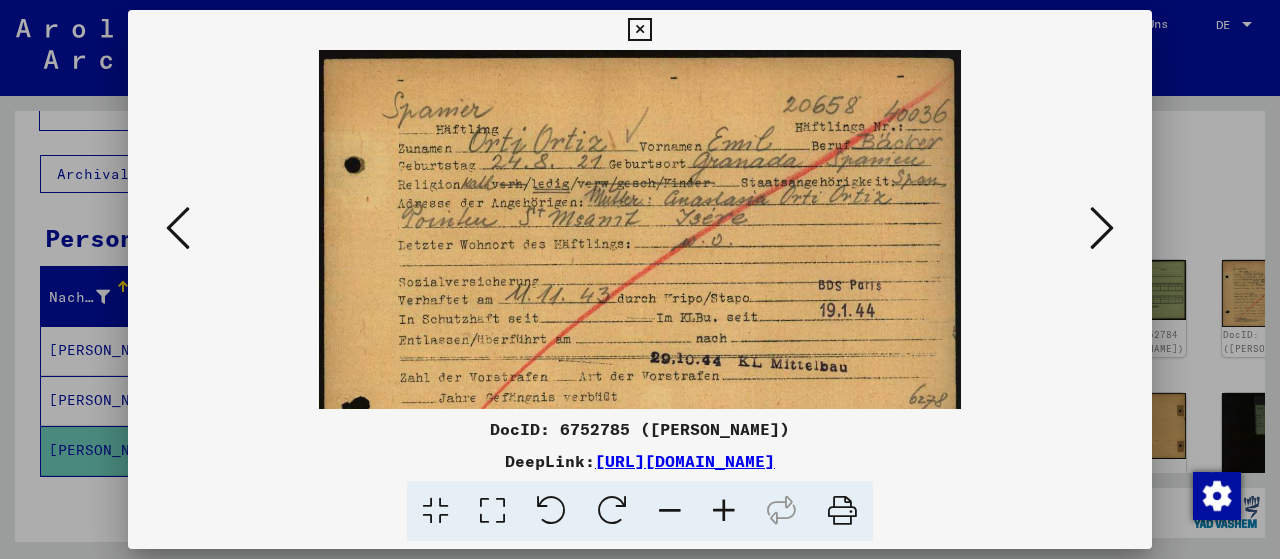 click at bounding box center (670, 511) 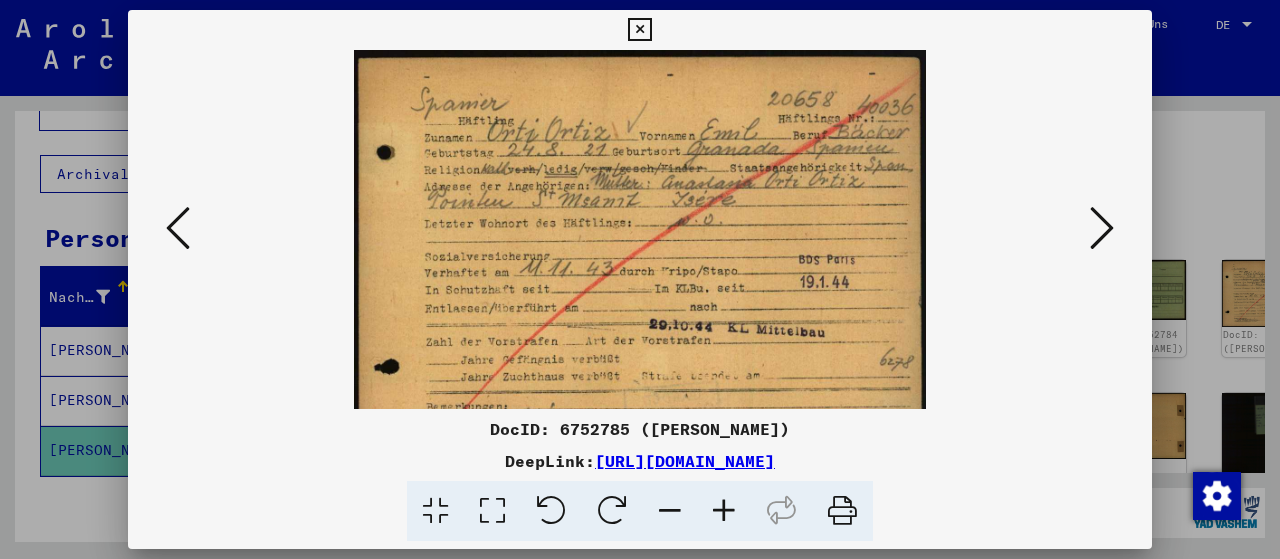 click at bounding box center [670, 511] 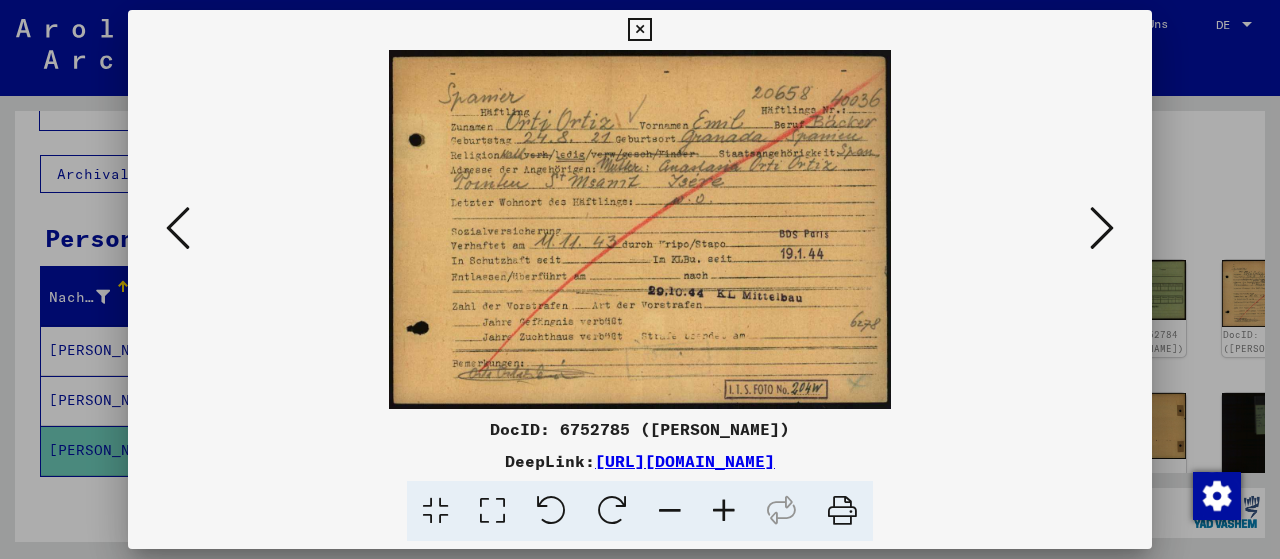 click at bounding box center (1102, 228) 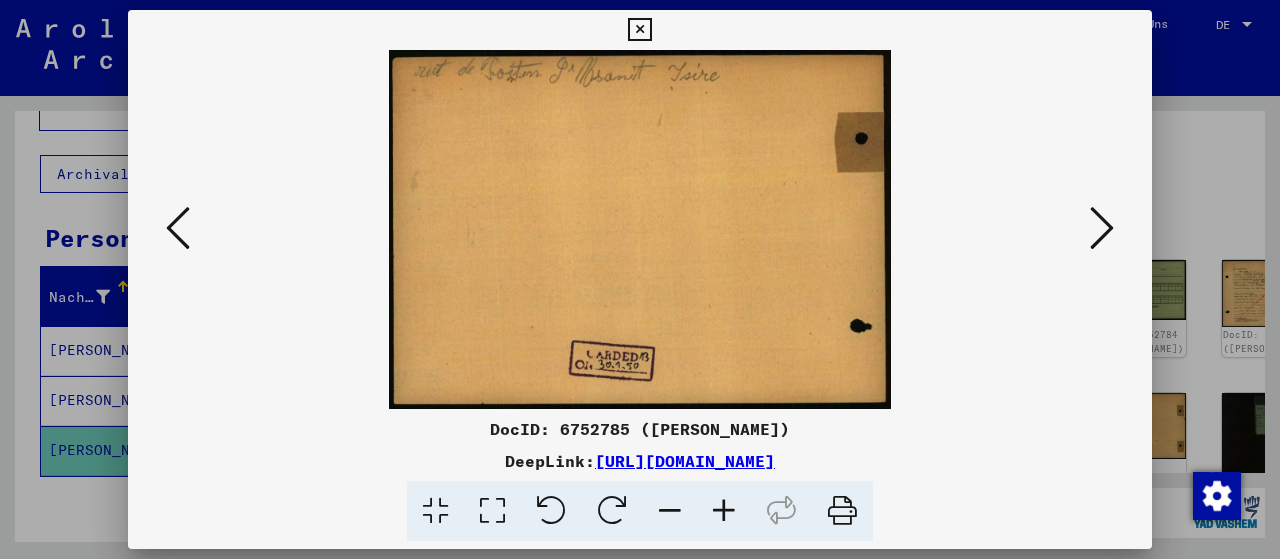 click at bounding box center [1102, 228] 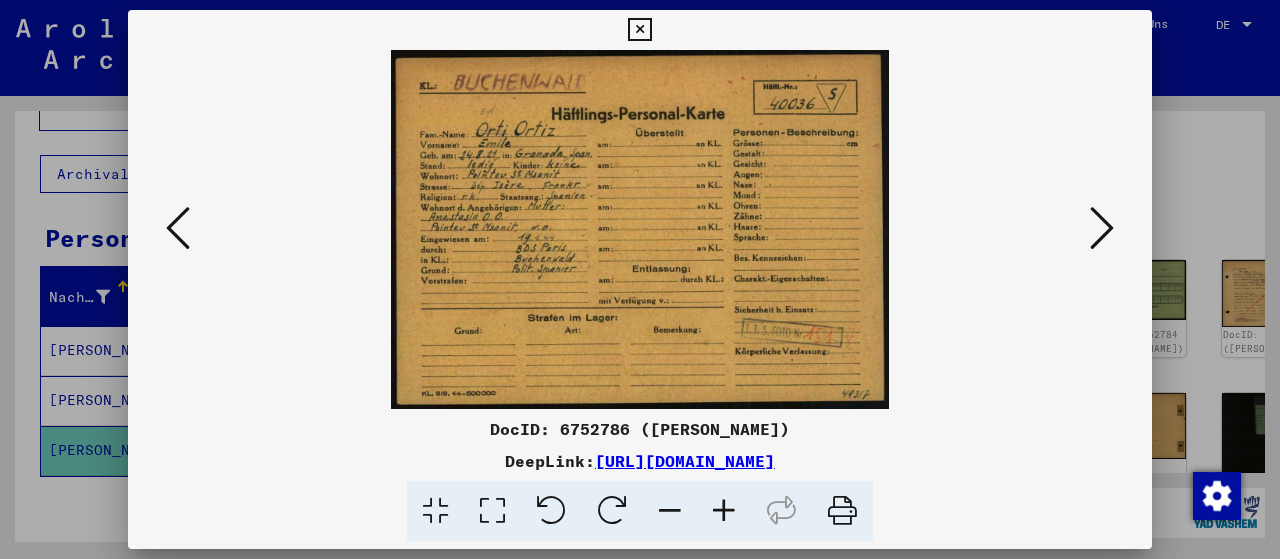 click at bounding box center (1102, 228) 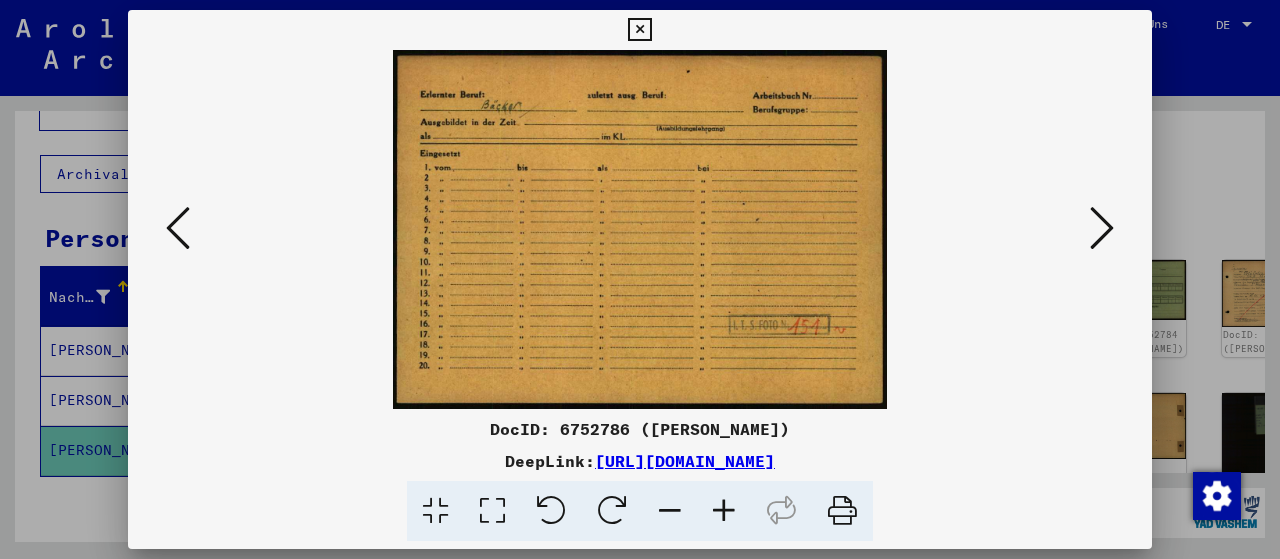 click at bounding box center [1102, 228] 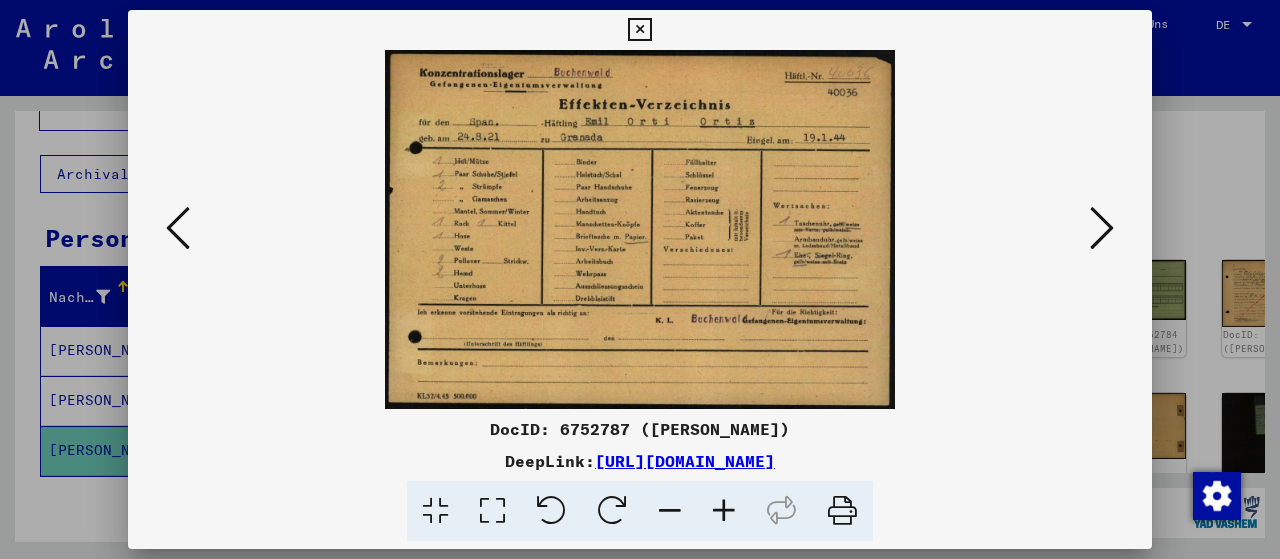 click at bounding box center (1102, 228) 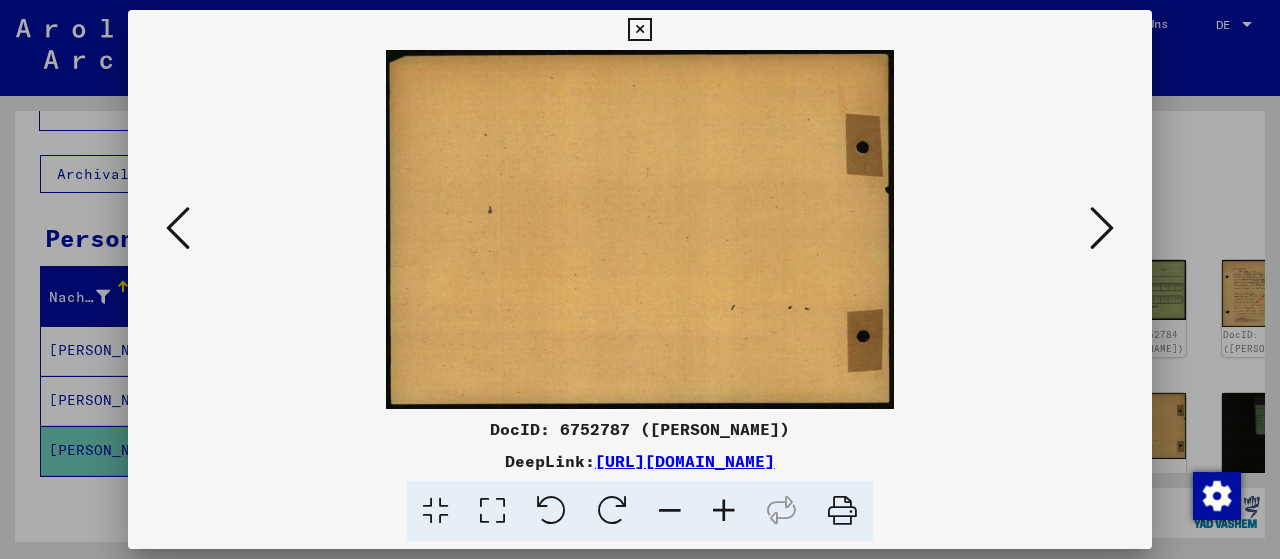 click at bounding box center [1102, 228] 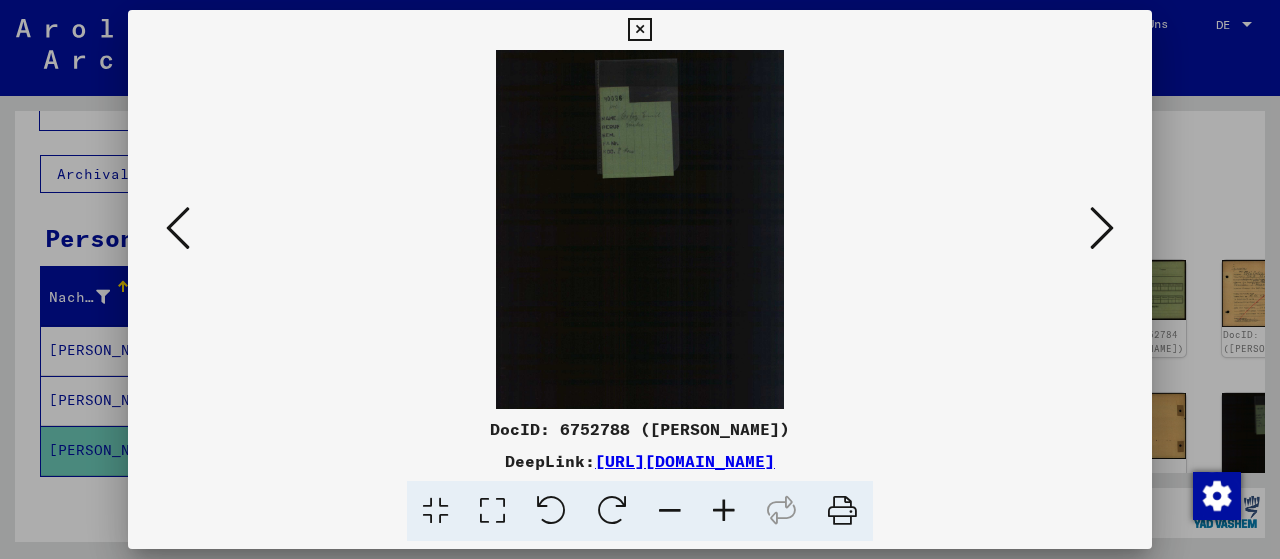 click at bounding box center (724, 511) 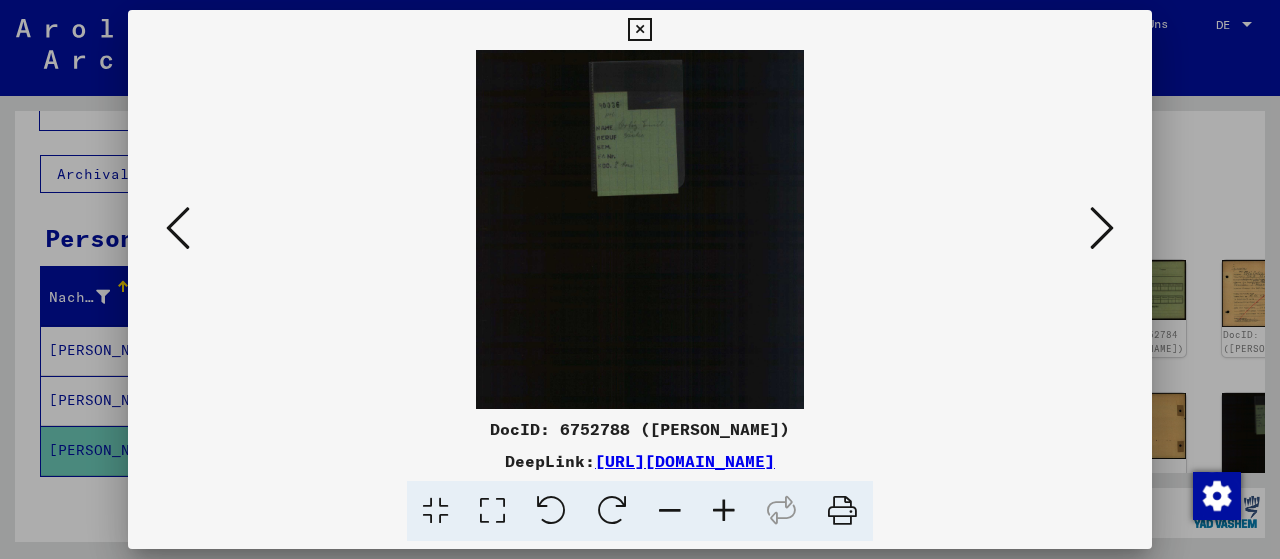 click at bounding box center (724, 511) 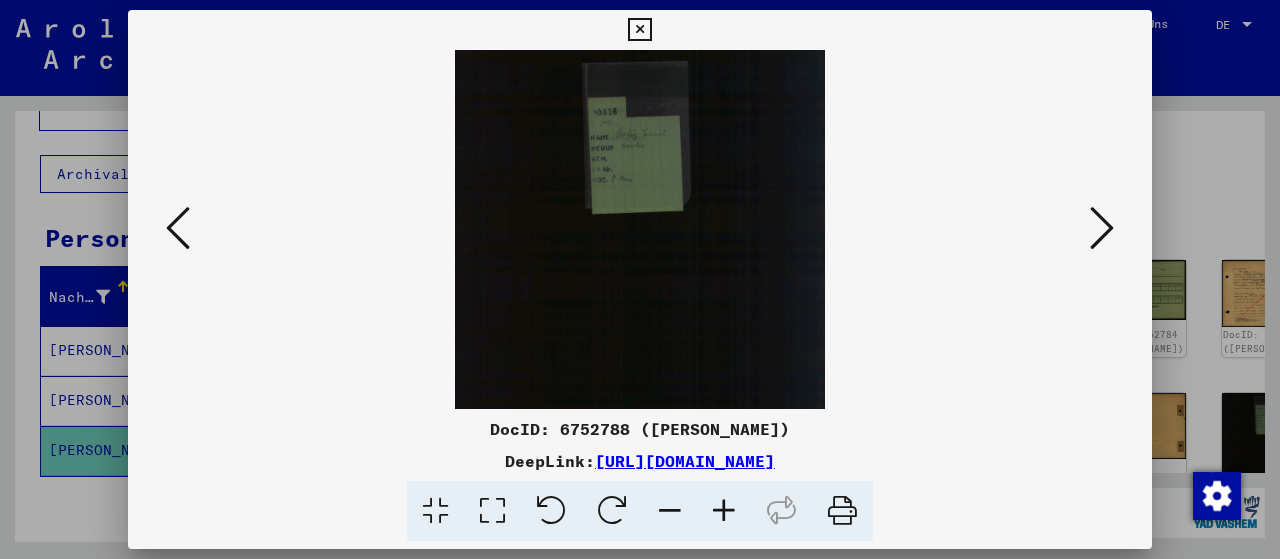 click at bounding box center (724, 511) 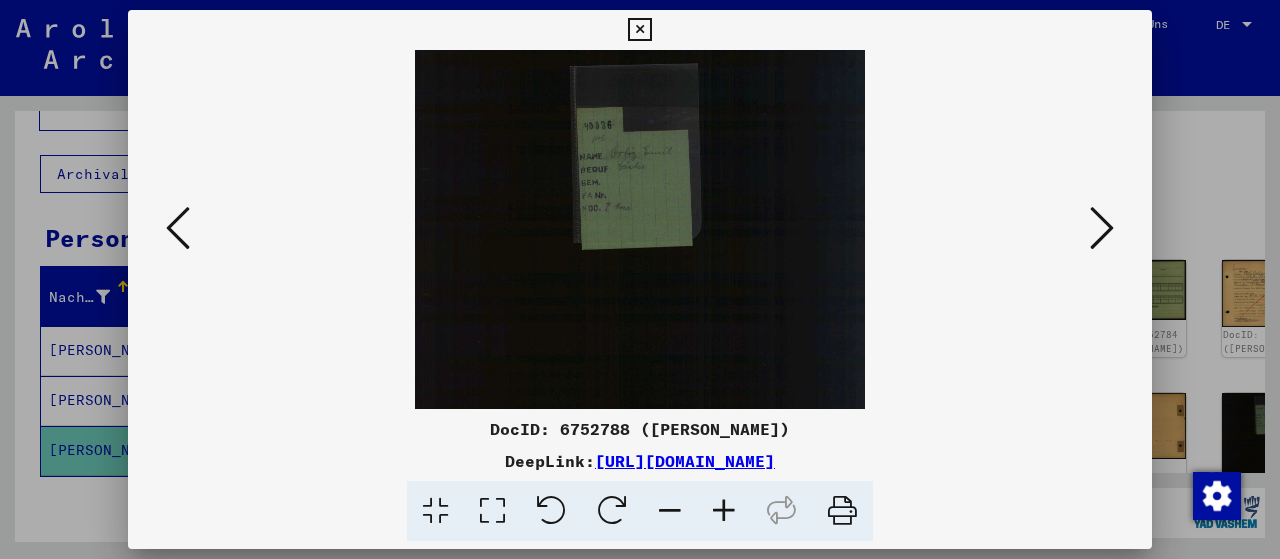 click at bounding box center [724, 511] 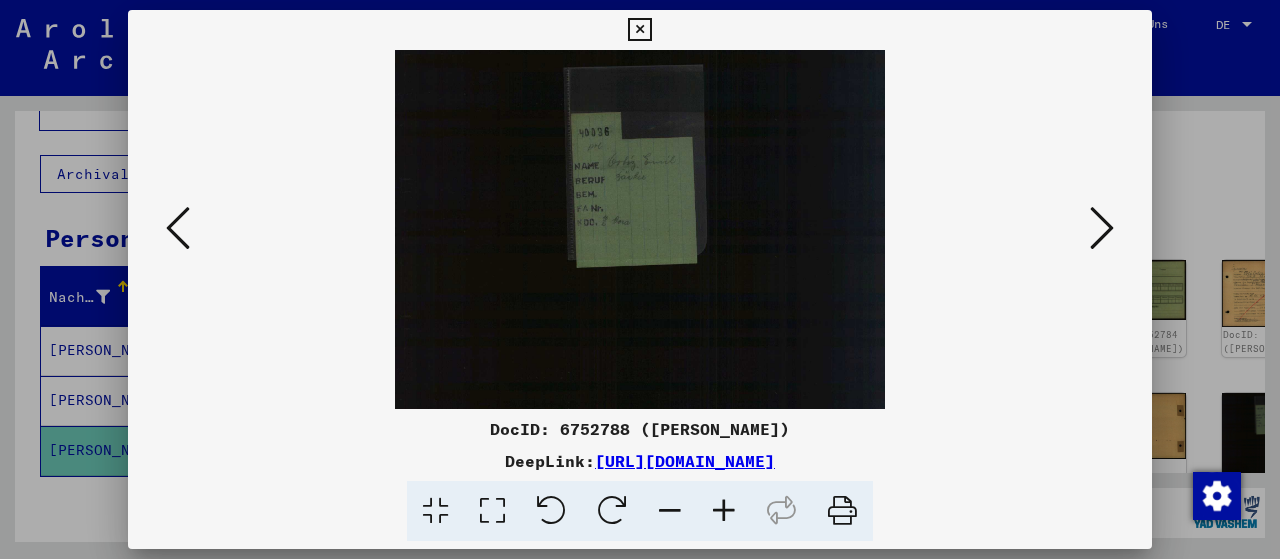 click at bounding box center [724, 511] 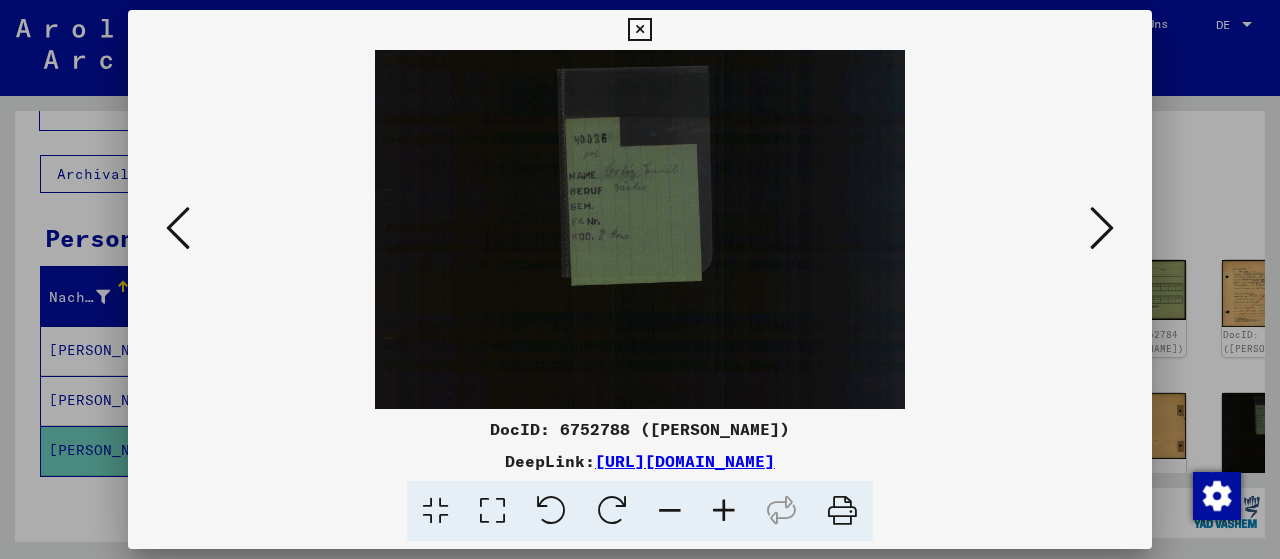 click at bounding box center (724, 511) 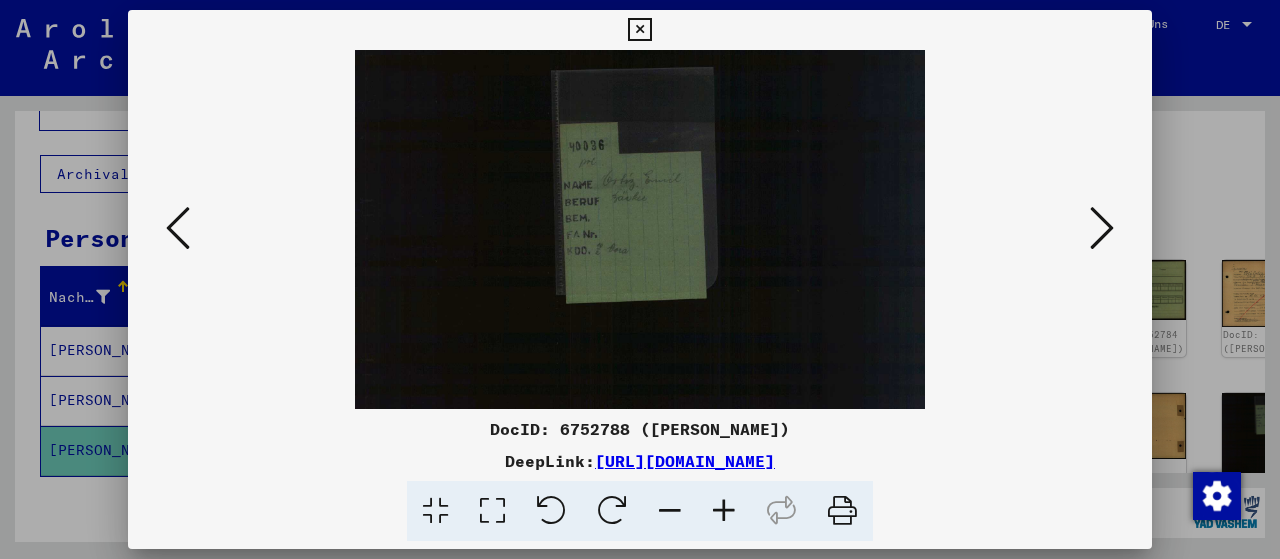 click at bounding box center (724, 511) 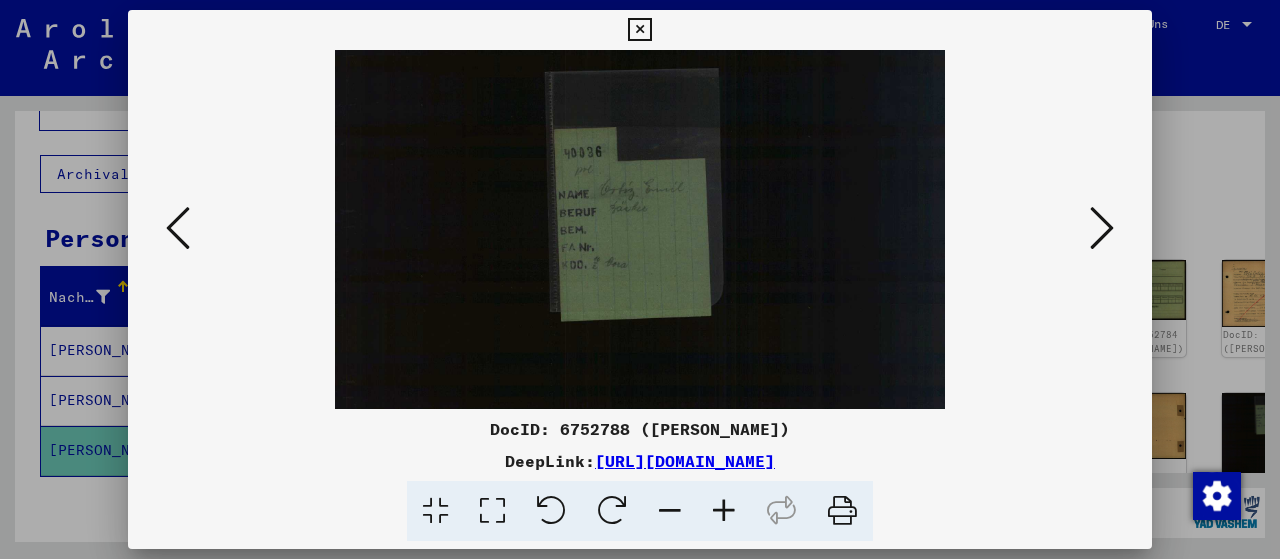 click at bounding box center [724, 511] 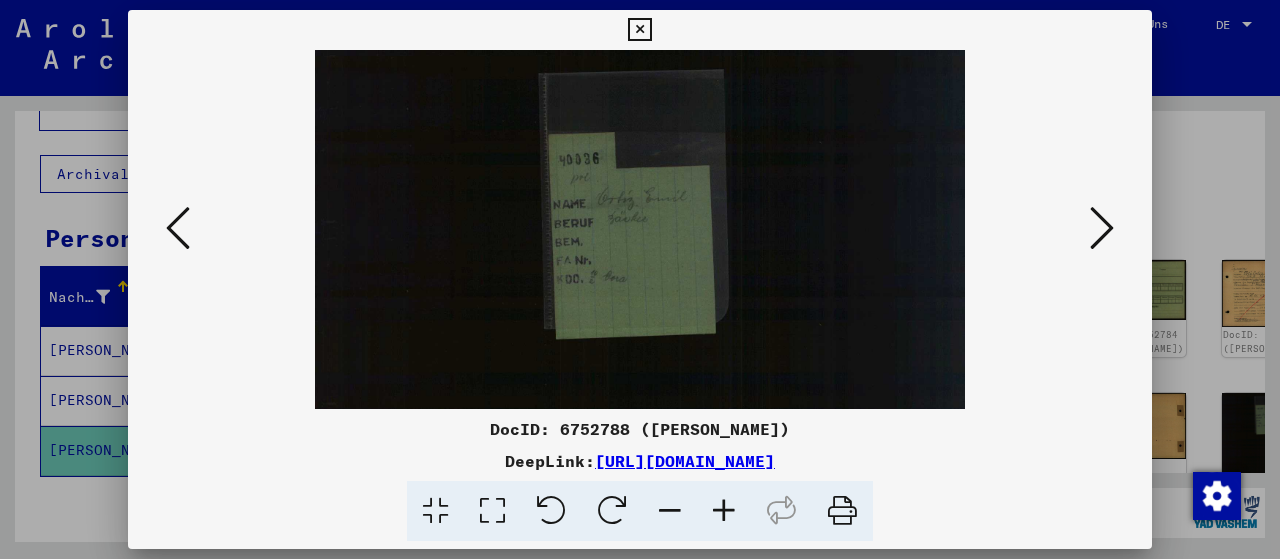 click at bounding box center [724, 511] 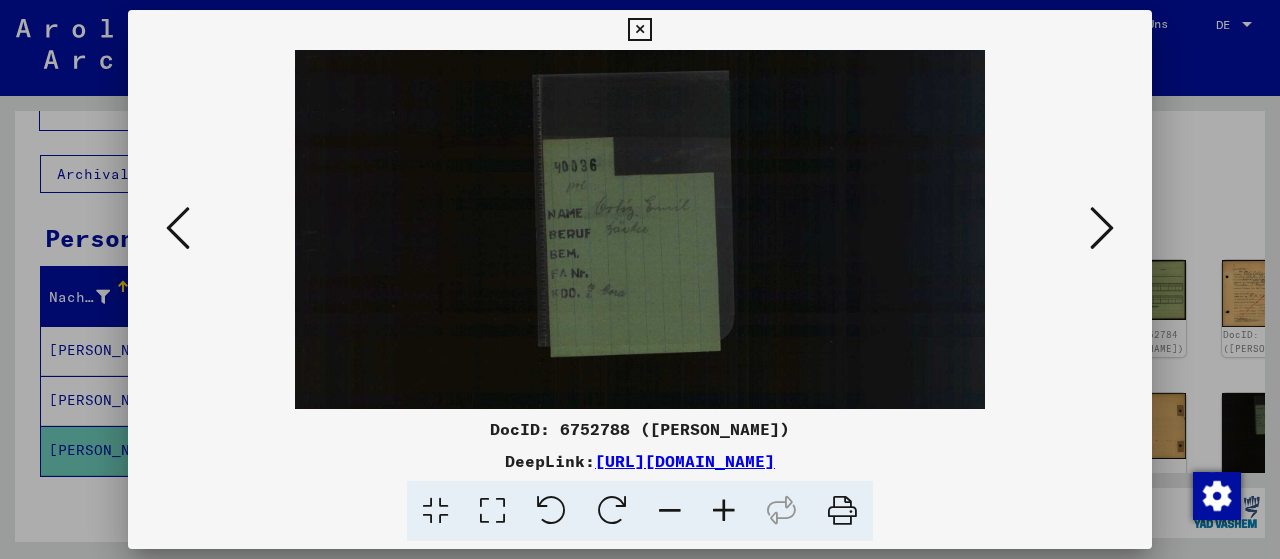 click at bounding box center (1102, 228) 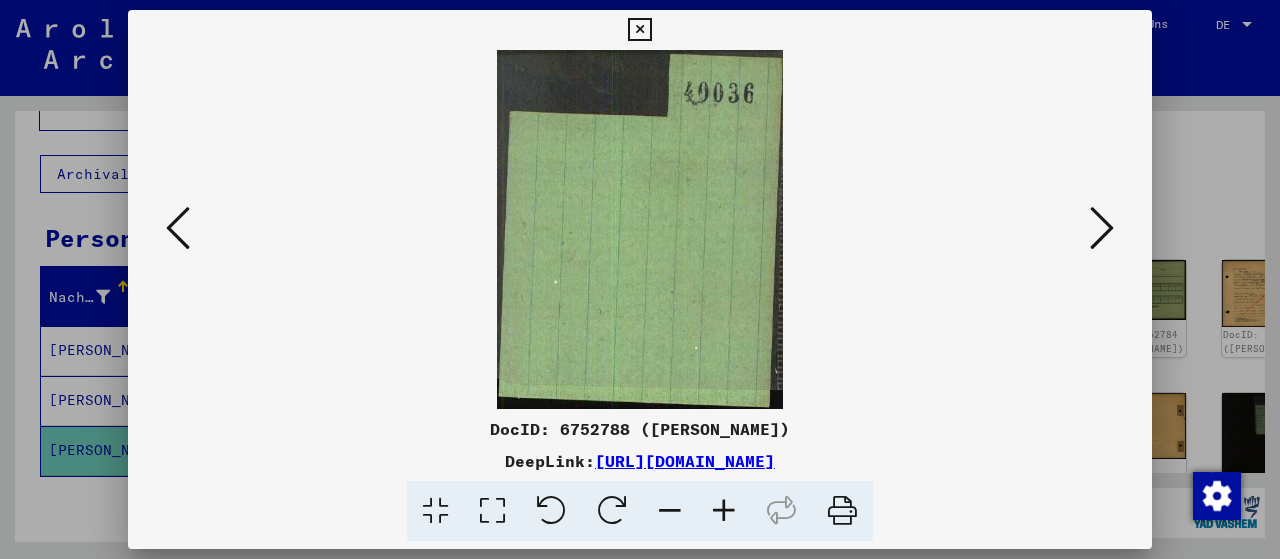 click at bounding box center [1102, 228] 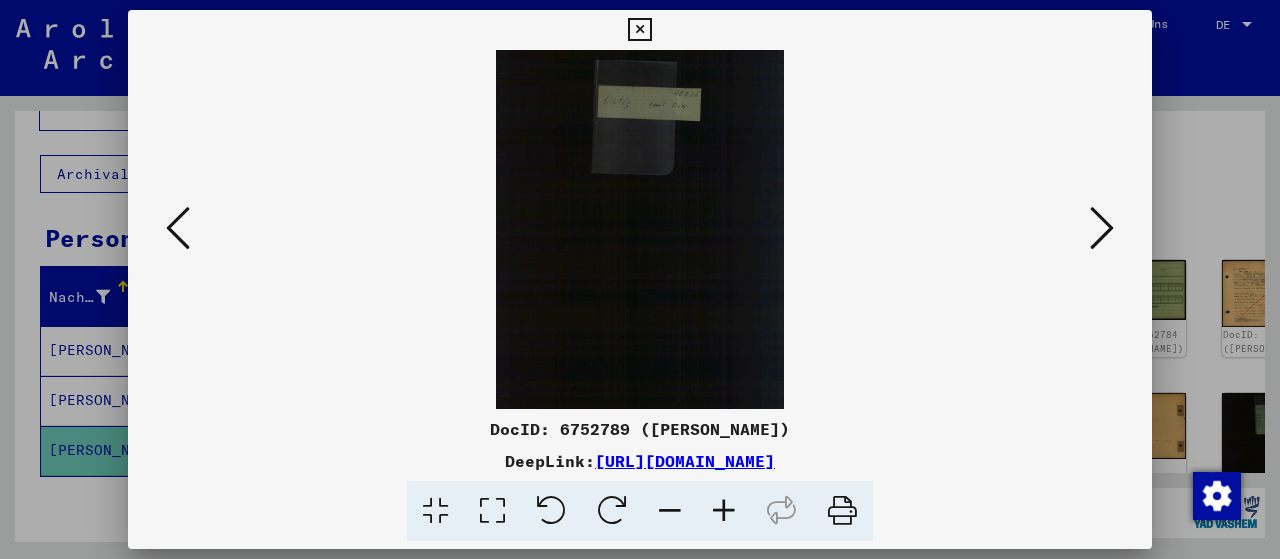 click at bounding box center (1102, 228) 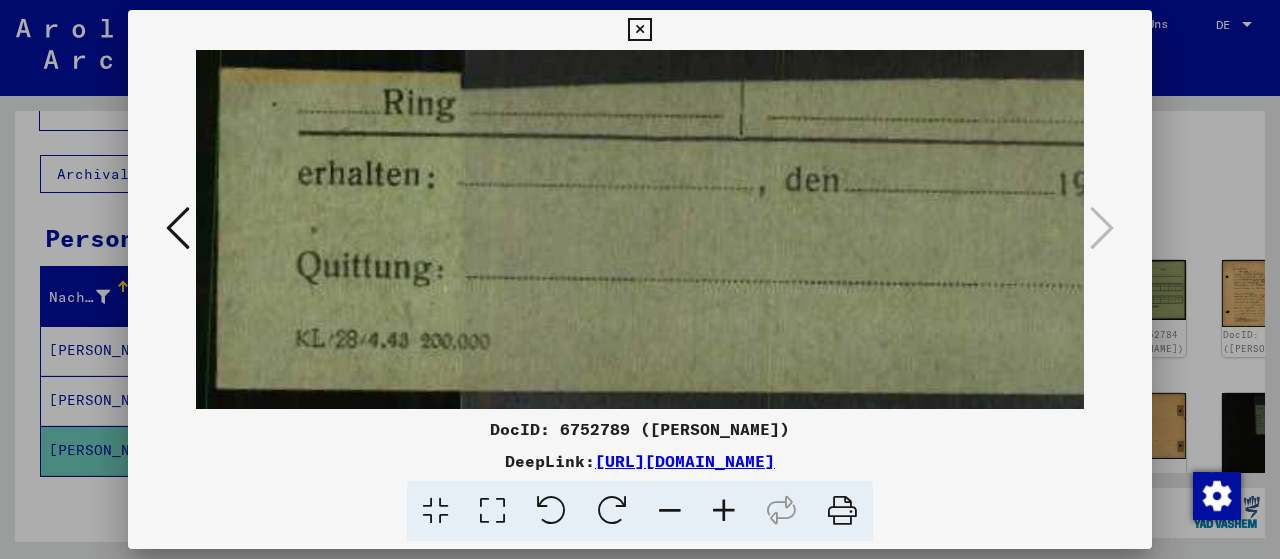 click at bounding box center (639, 30) 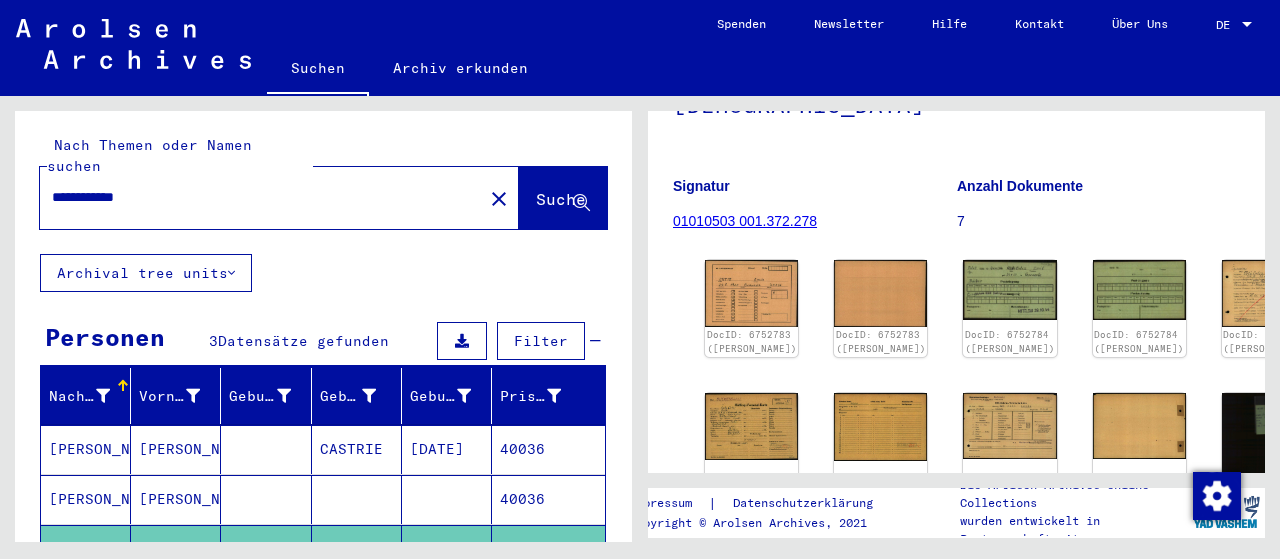 scroll, scrollTop: 0, scrollLeft: 0, axis: both 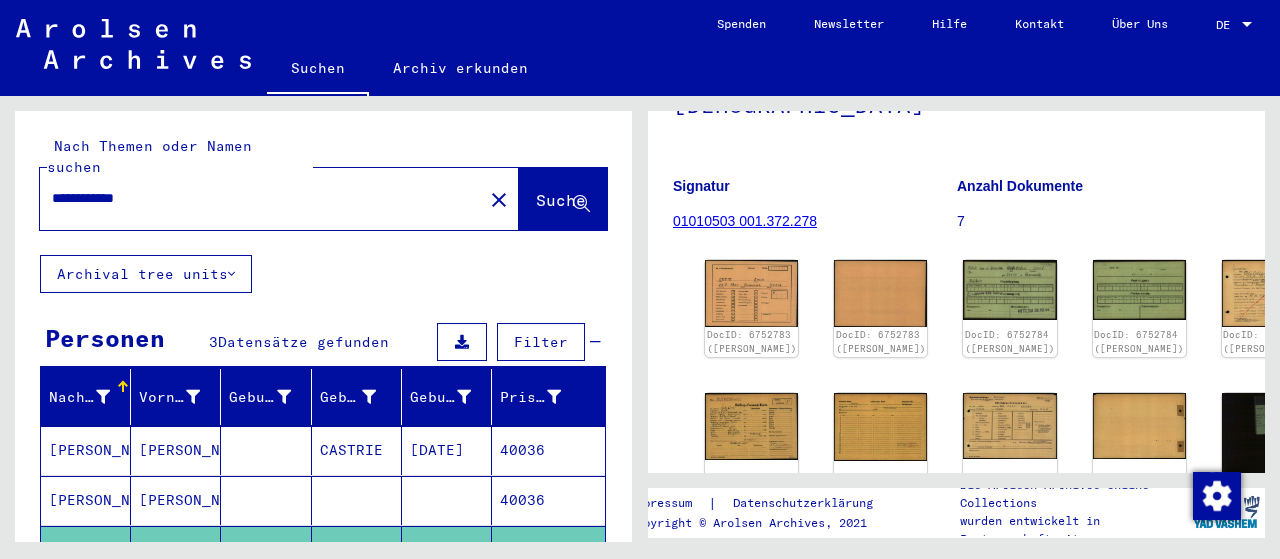 click on "**********" at bounding box center (261, 198) 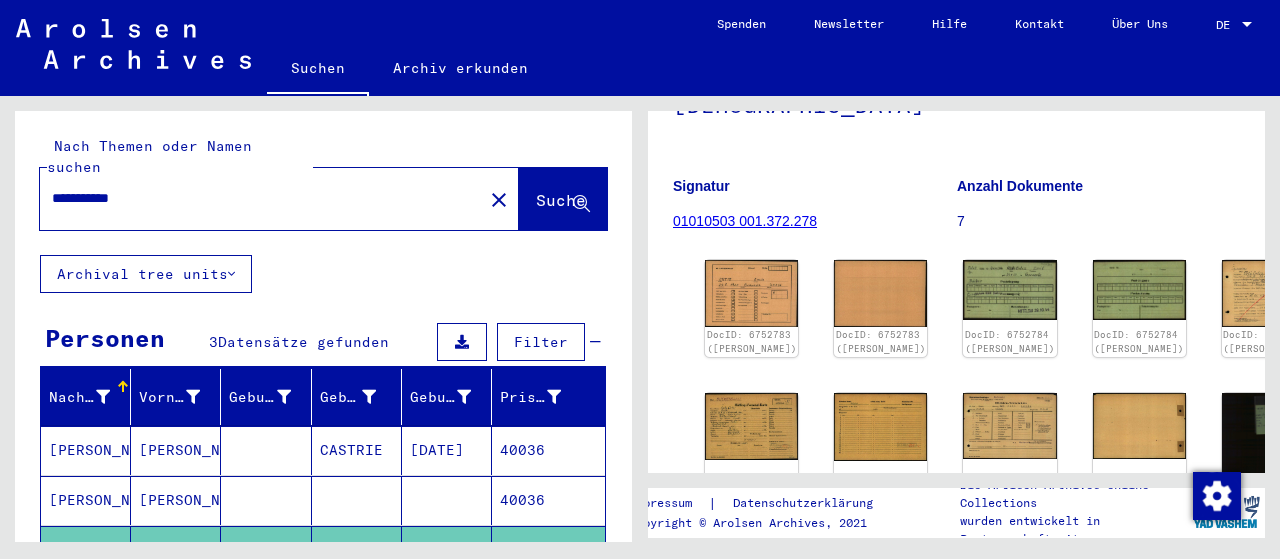 type on "**********" 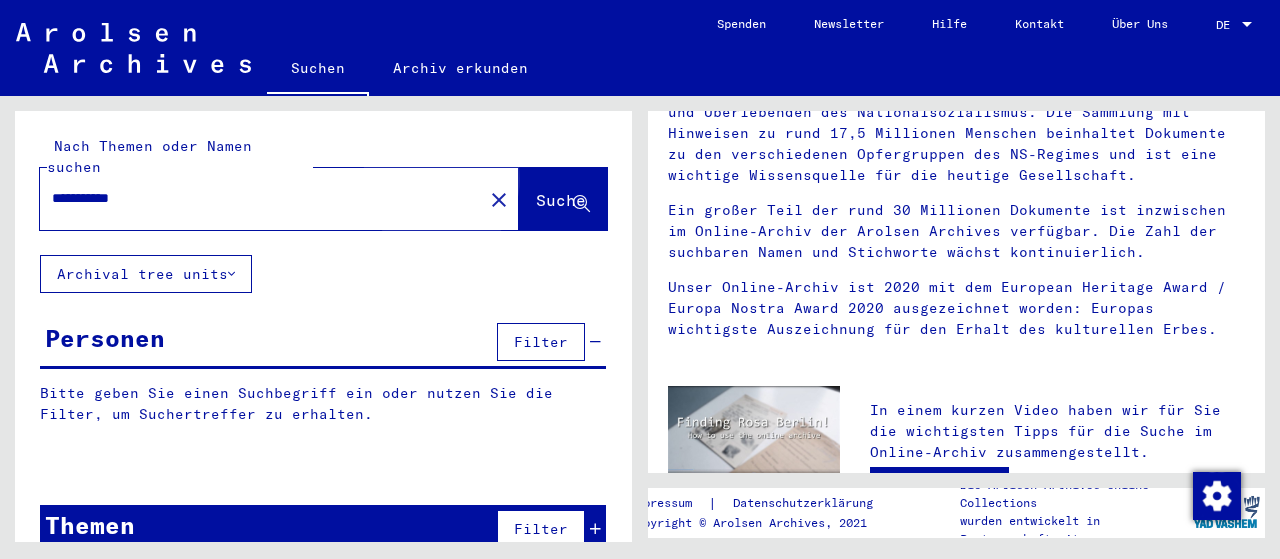 scroll, scrollTop: 0, scrollLeft: 0, axis: both 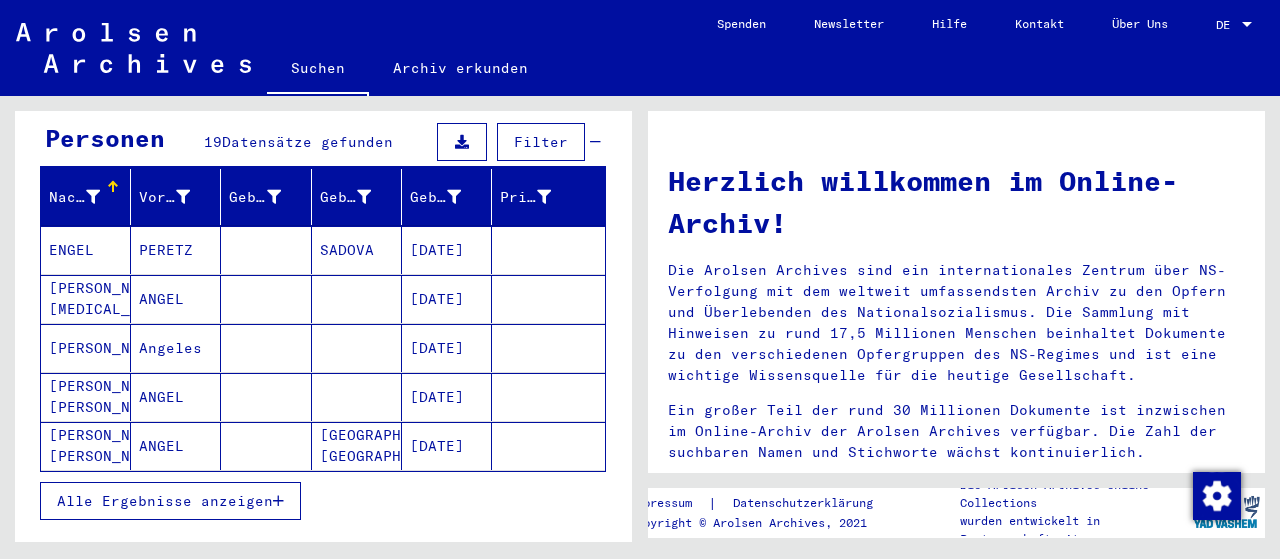 click on "[MEDICAL_DATA] [PERSON_NAME][MEDICAL_DATA] [PERSON_NAME]" at bounding box center (86, 348) 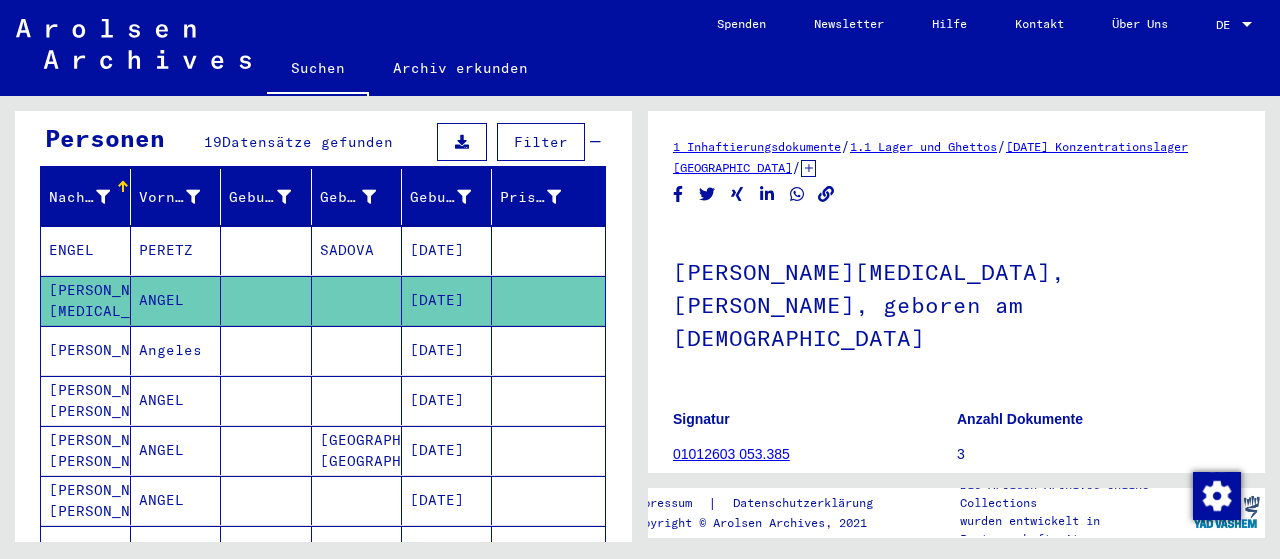 scroll, scrollTop: 0, scrollLeft: 0, axis: both 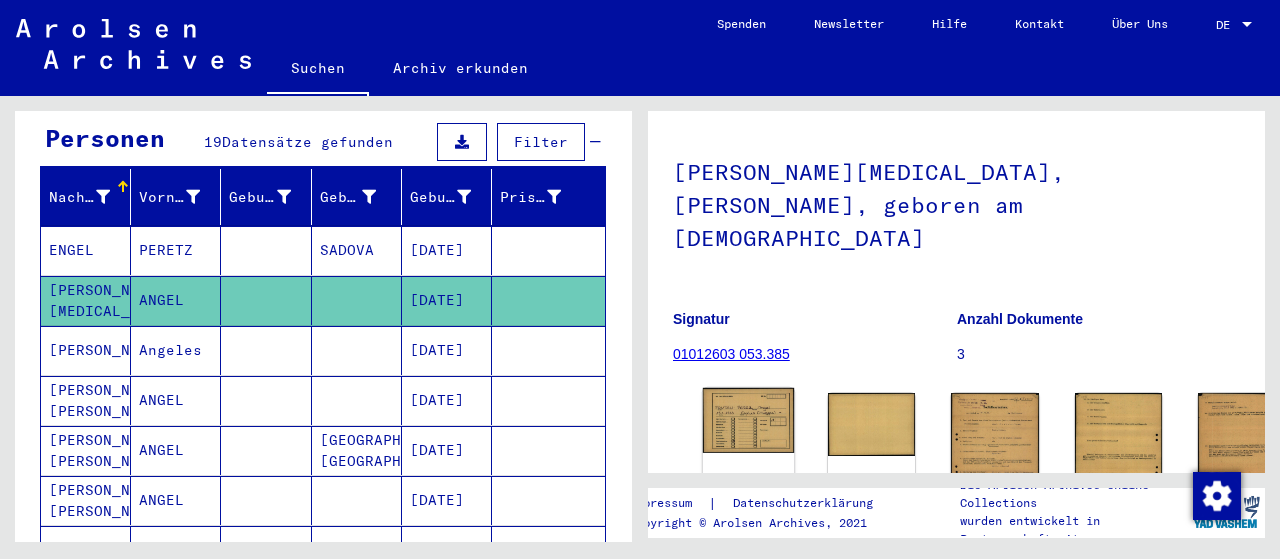 click 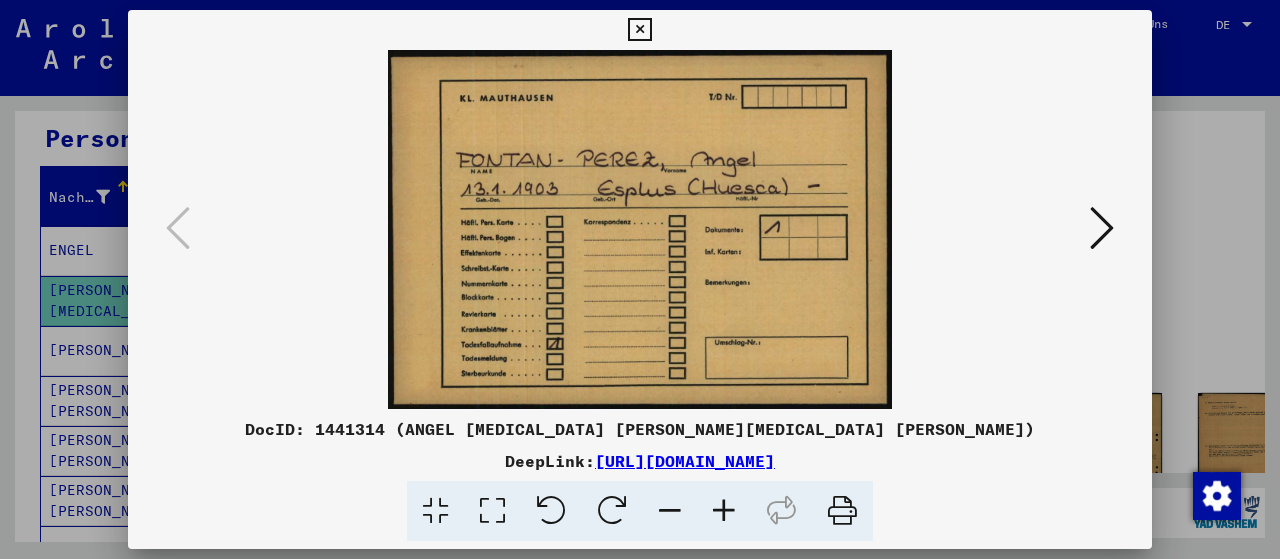 click at bounding box center [1102, 228] 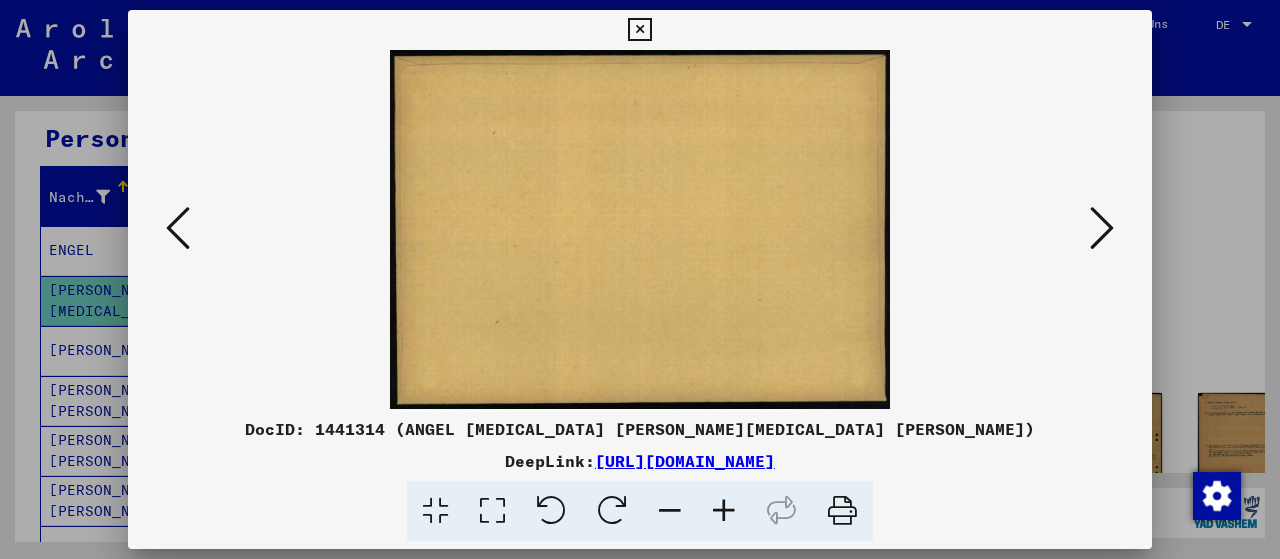 click at bounding box center [1102, 228] 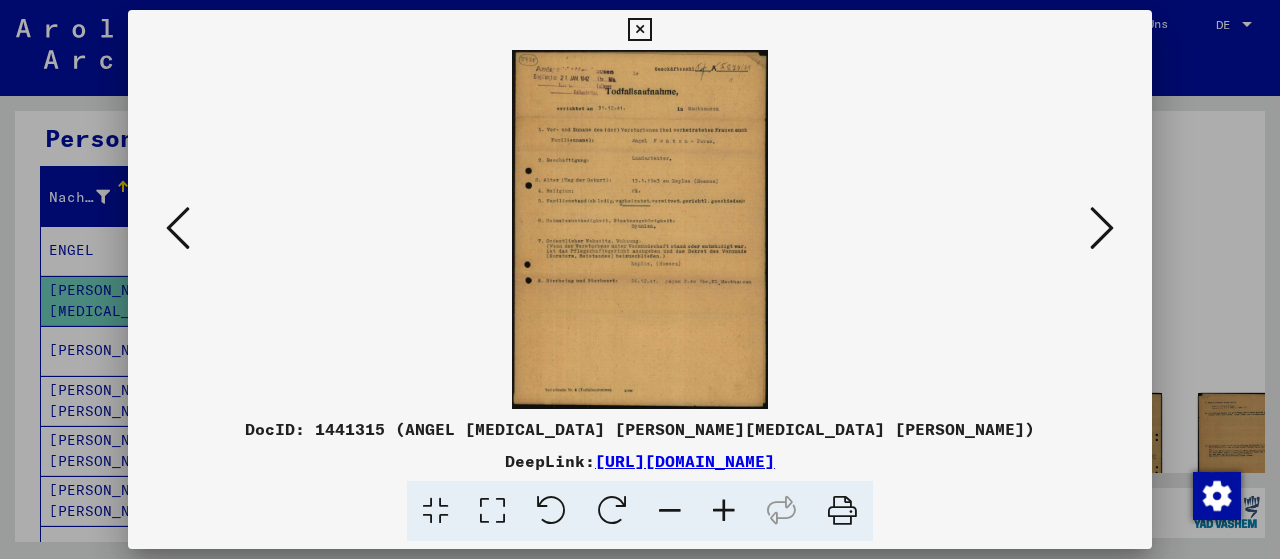 click at bounding box center (1102, 228) 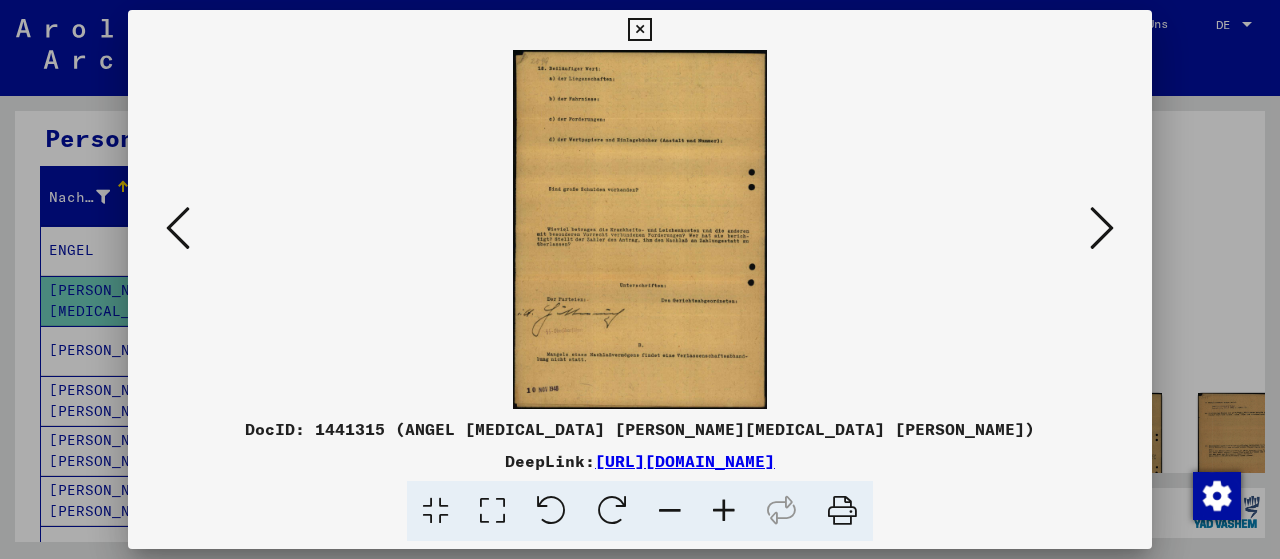 click at bounding box center [1102, 228] 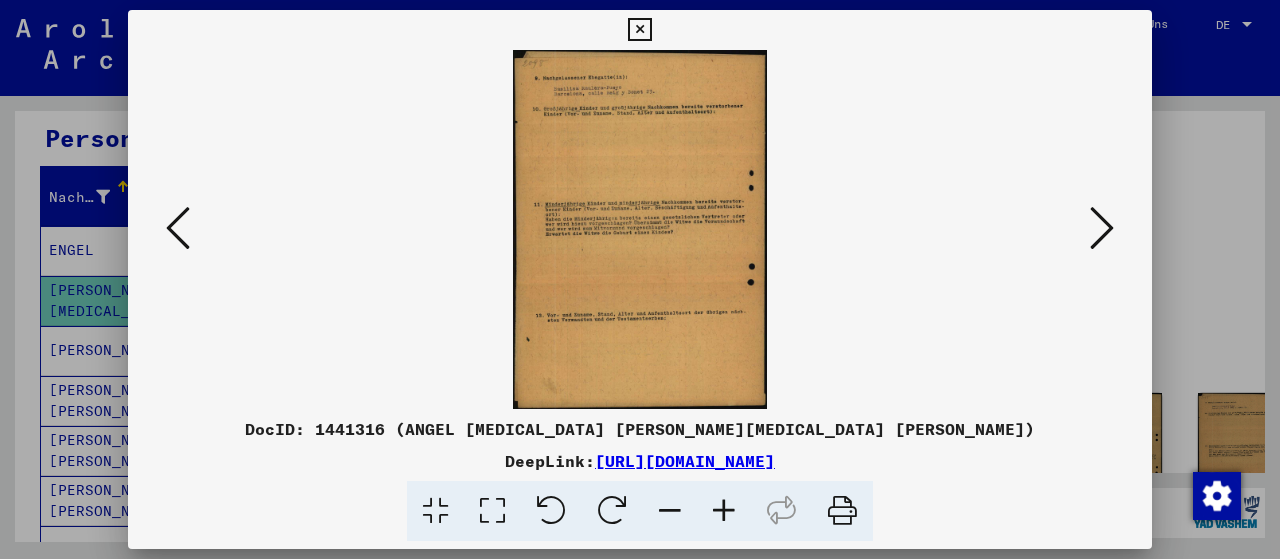 click at bounding box center (1102, 228) 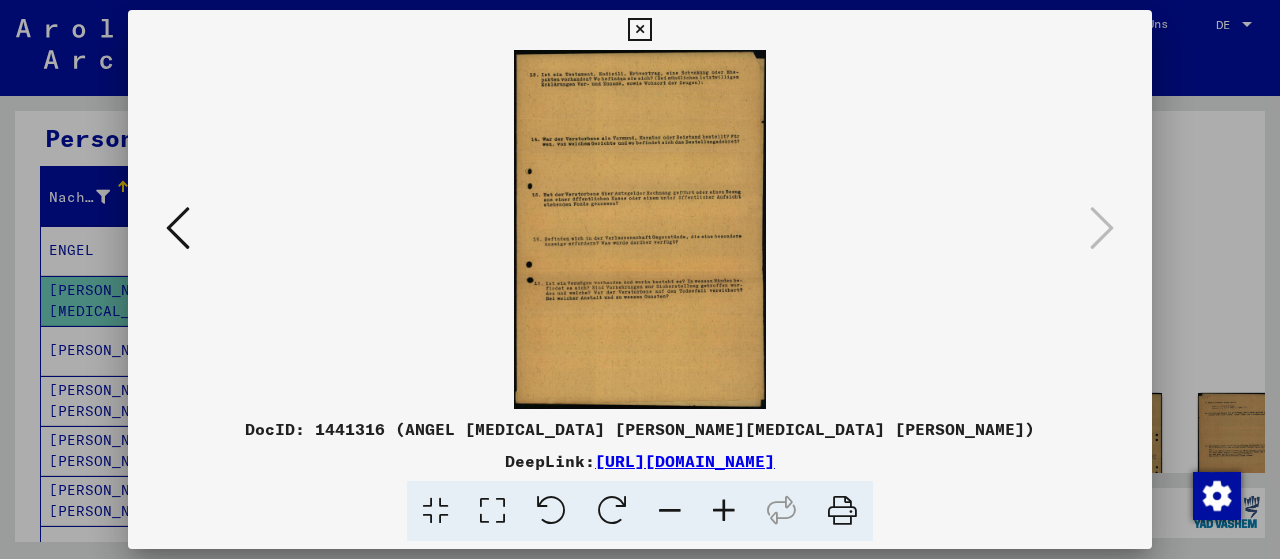 click at bounding box center (639, 30) 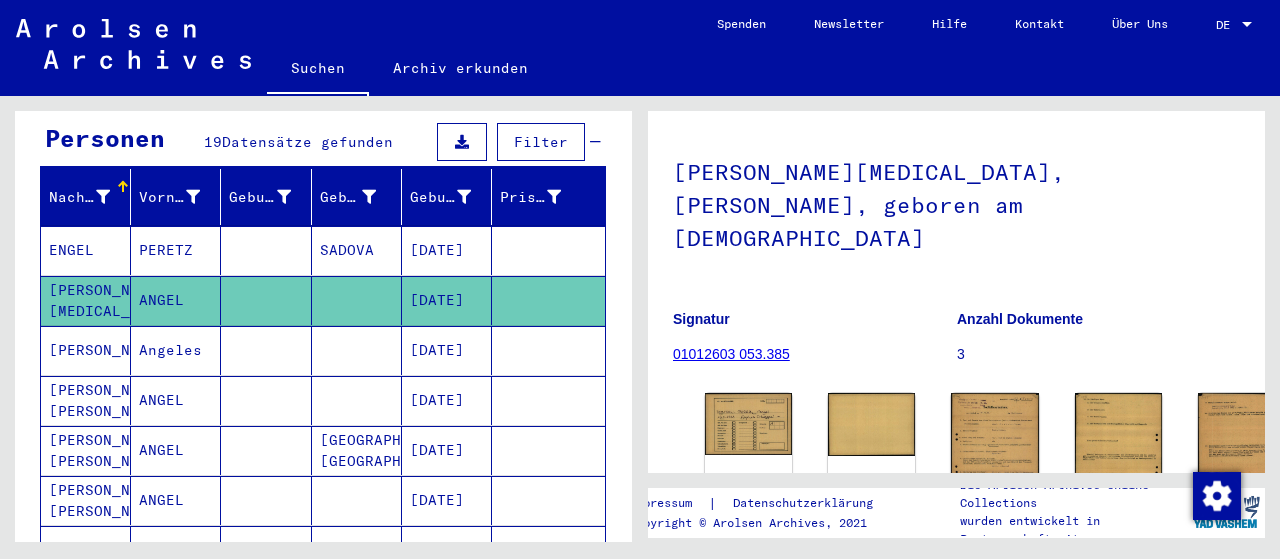 click on "[PERSON_NAME] [PERSON_NAME]" at bounding box center [86, 450] 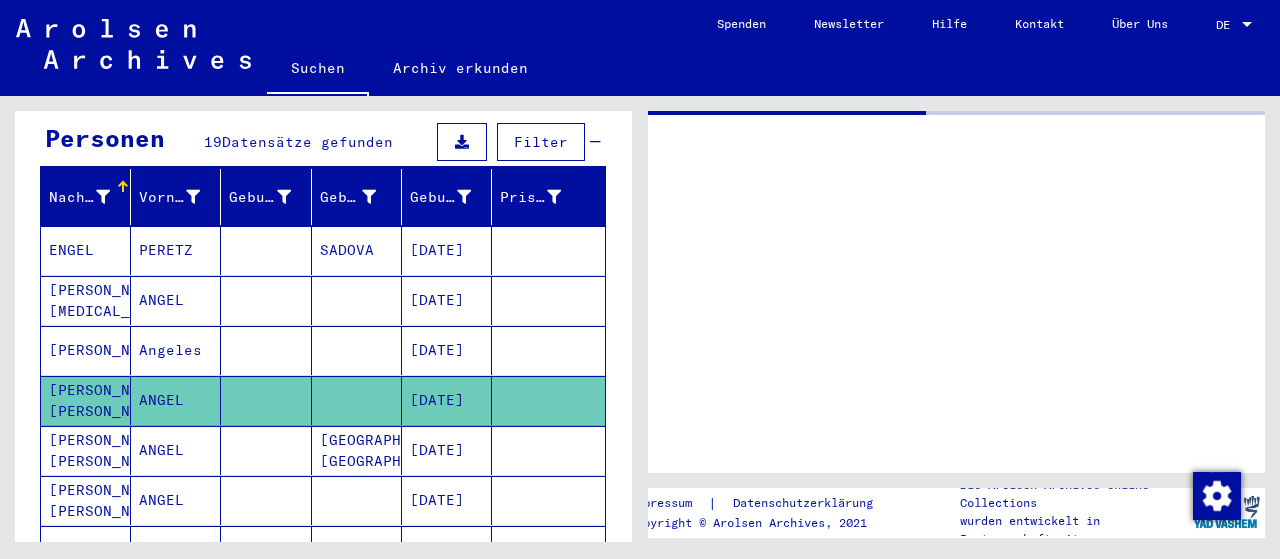 scroll, scrollTop: 0, scrollLeft: 0, axis: both 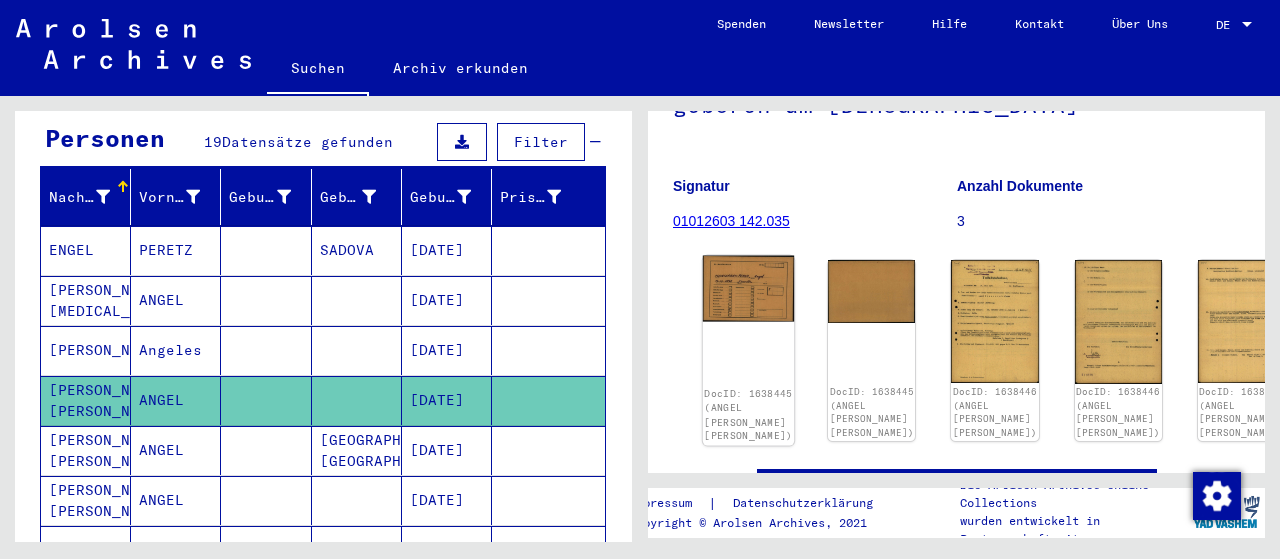 click 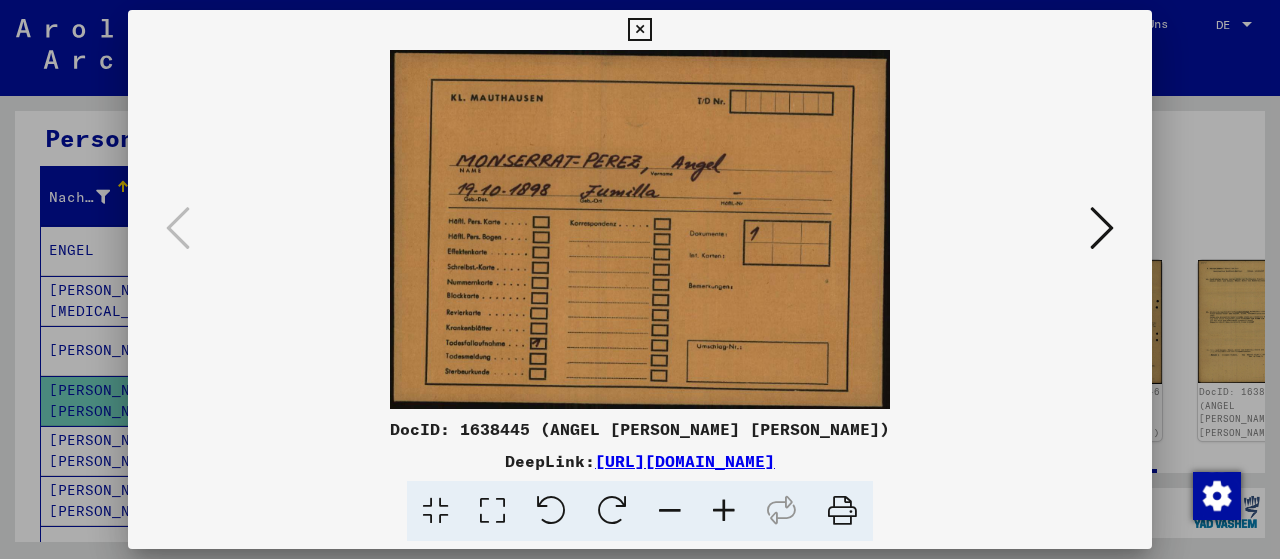 click at bounding box center [639, 30] 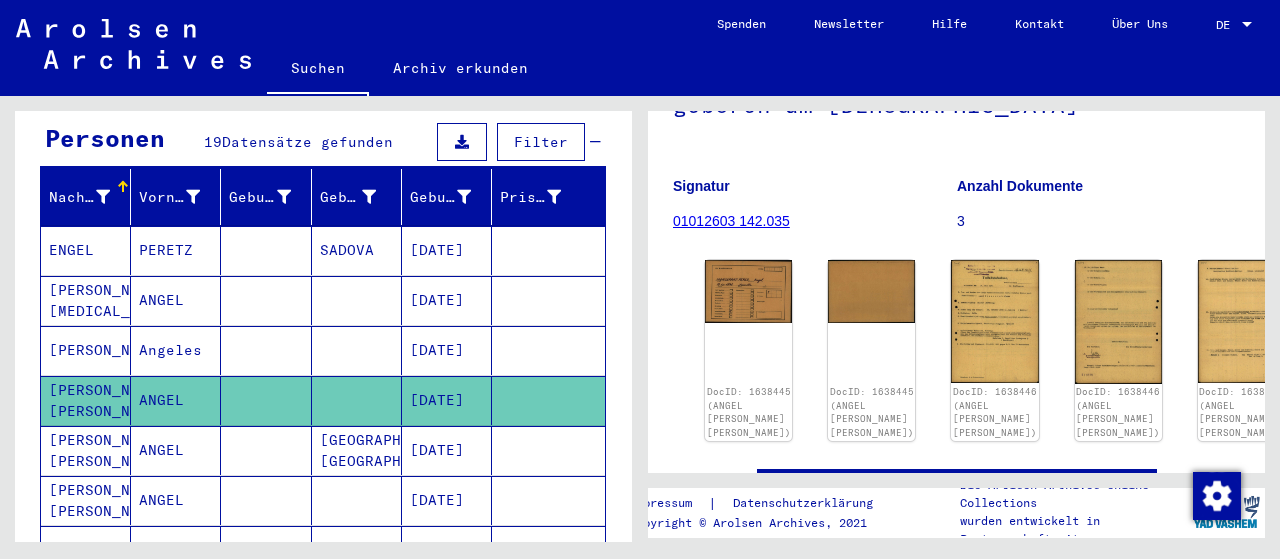 scroll, scrollTop: 300, scrollLeft: 0, axis: vertical 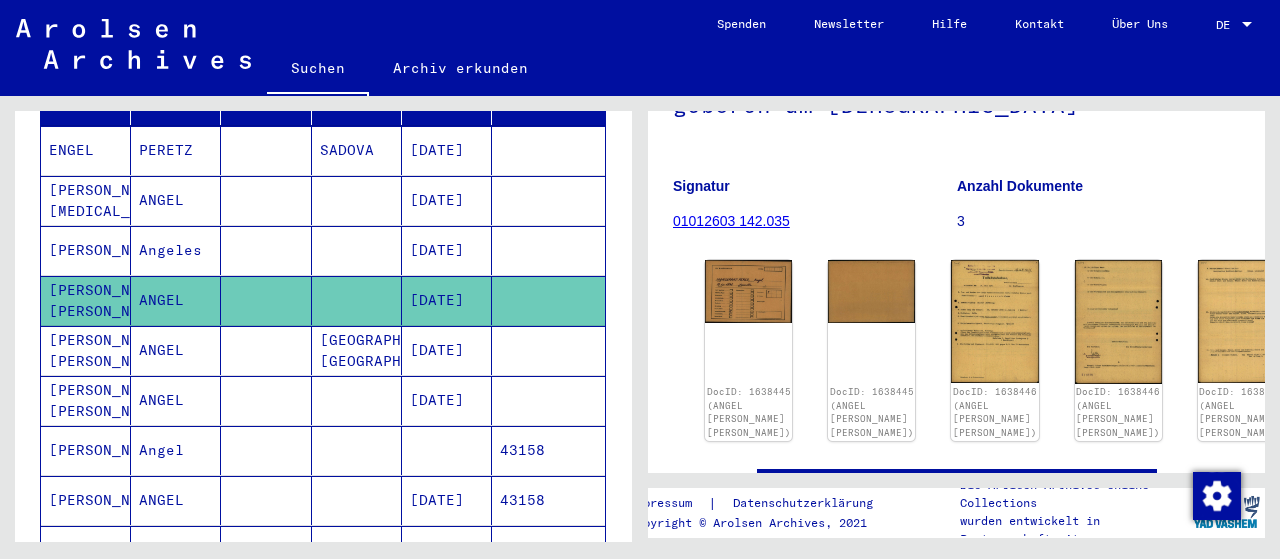 click on "[PERSON_NAME]" at bounding box center [86, 500] 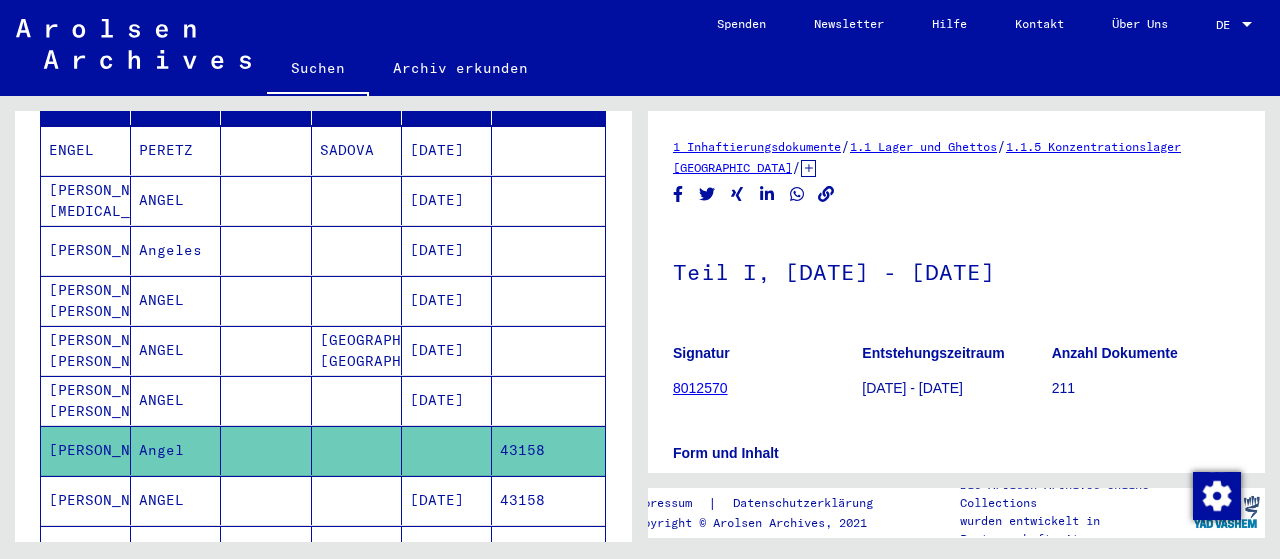 scroll, scrollTop: 0, scrollLeft: 0, axis: both 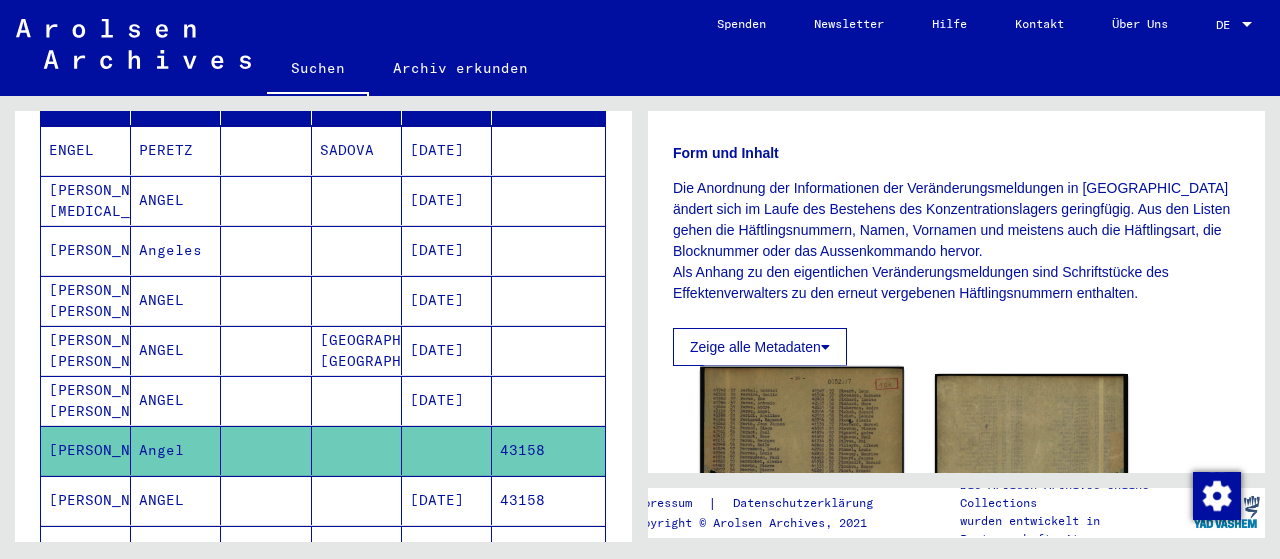 click 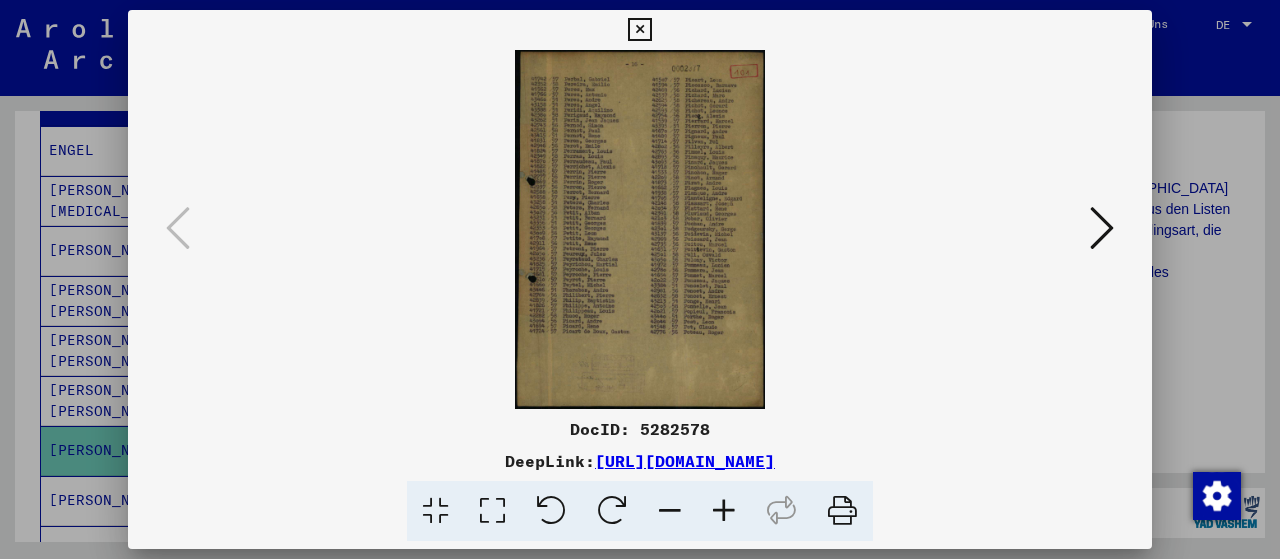 click at bounding box center [724, 511] 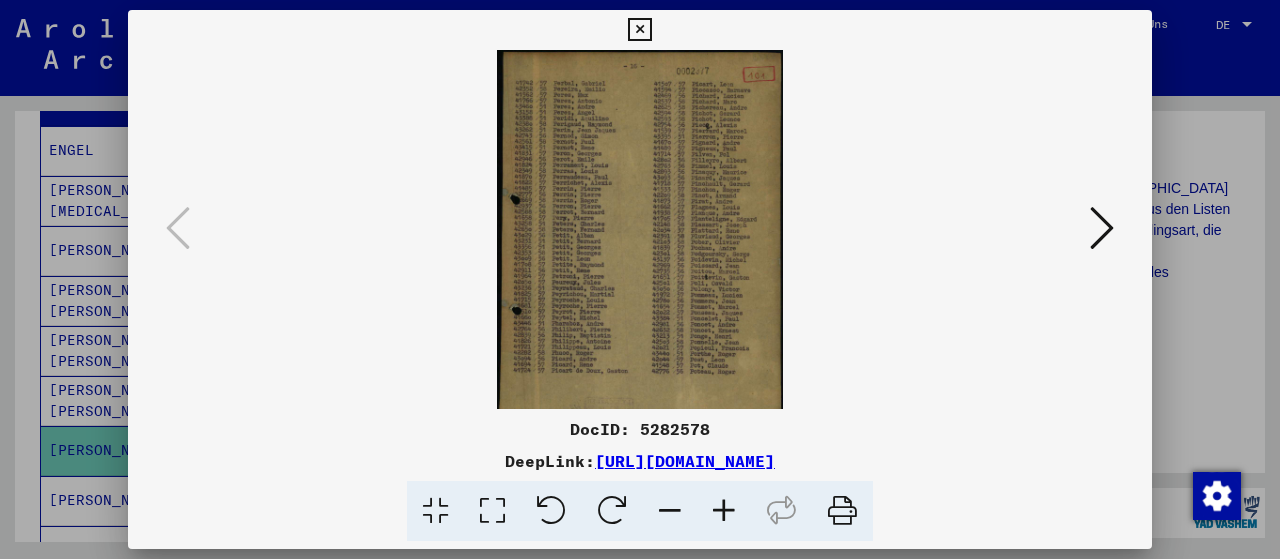 click at bounding box center (724, 511) 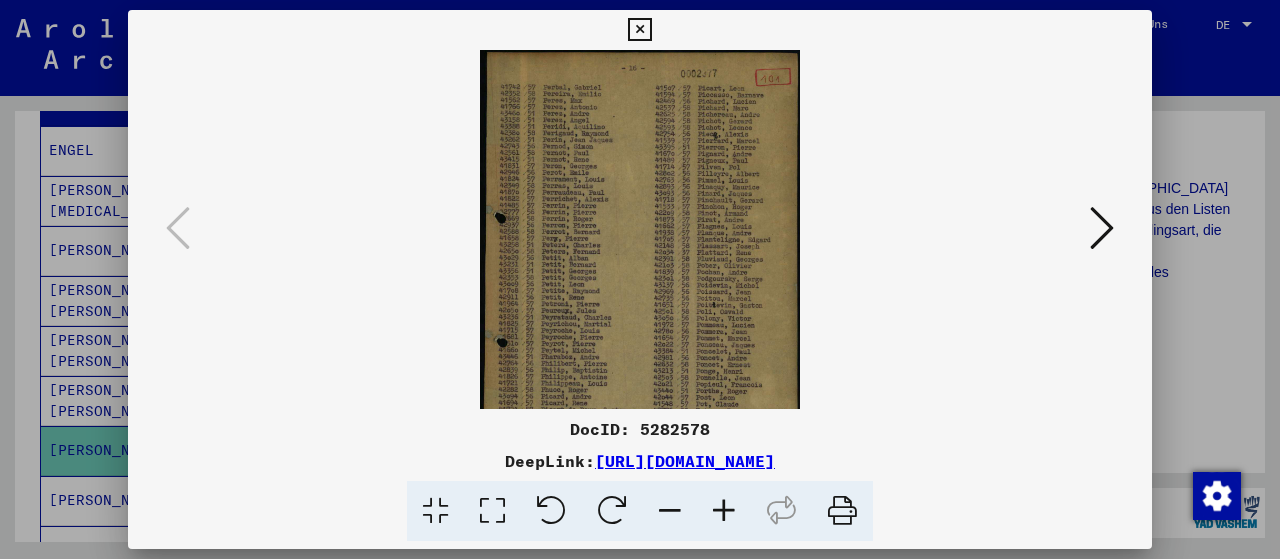 click at bounding box center [724, 511] 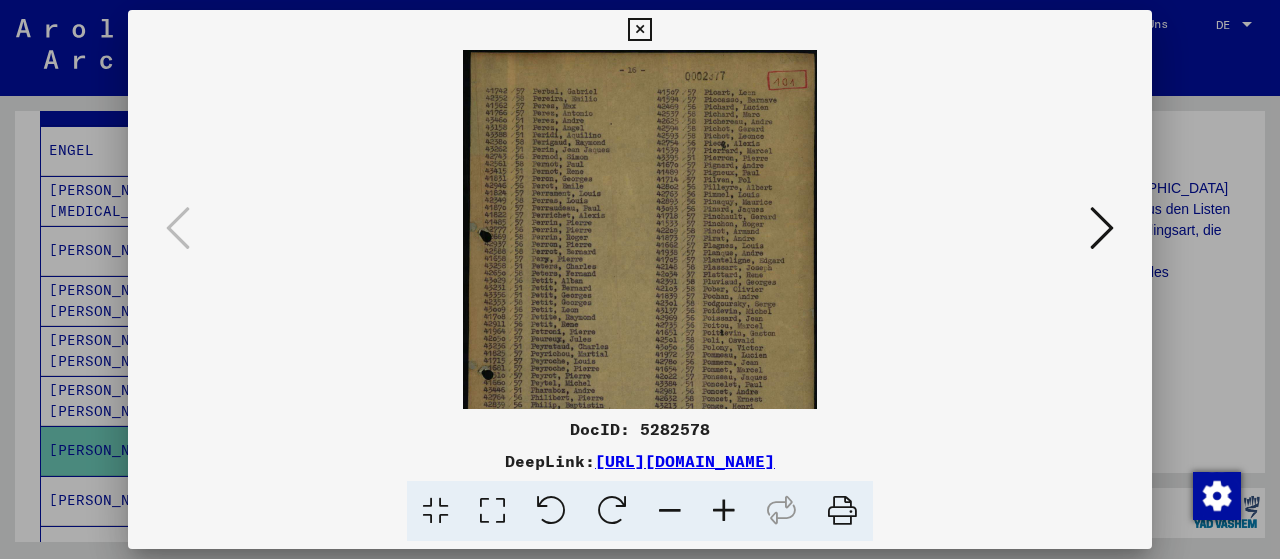 click at bounding box center [724, 511] 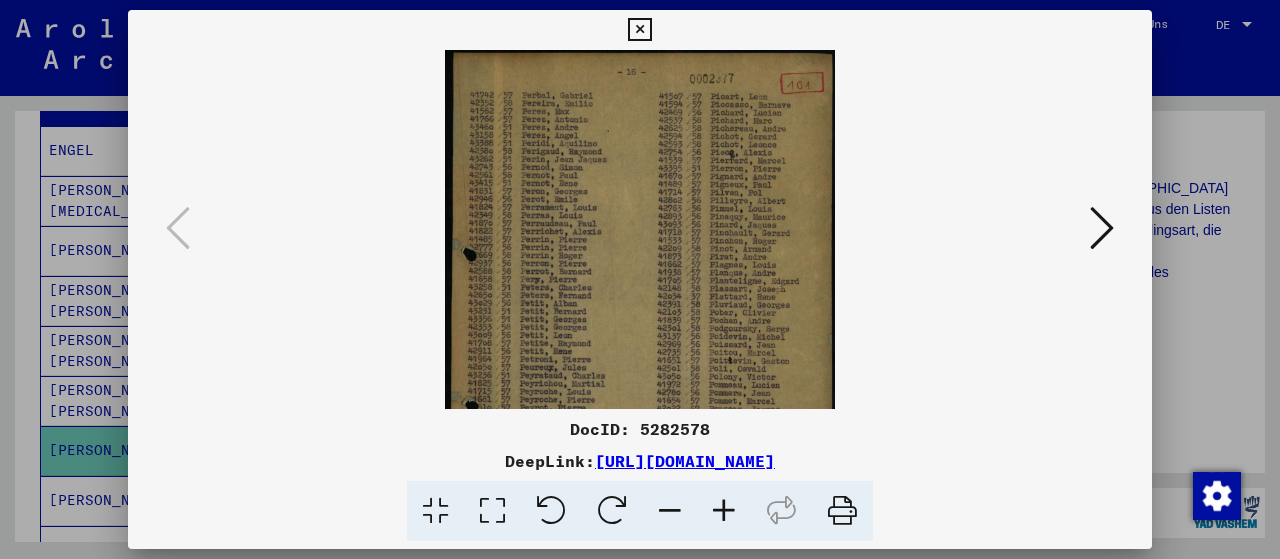 click at bounding box center [724, 511] 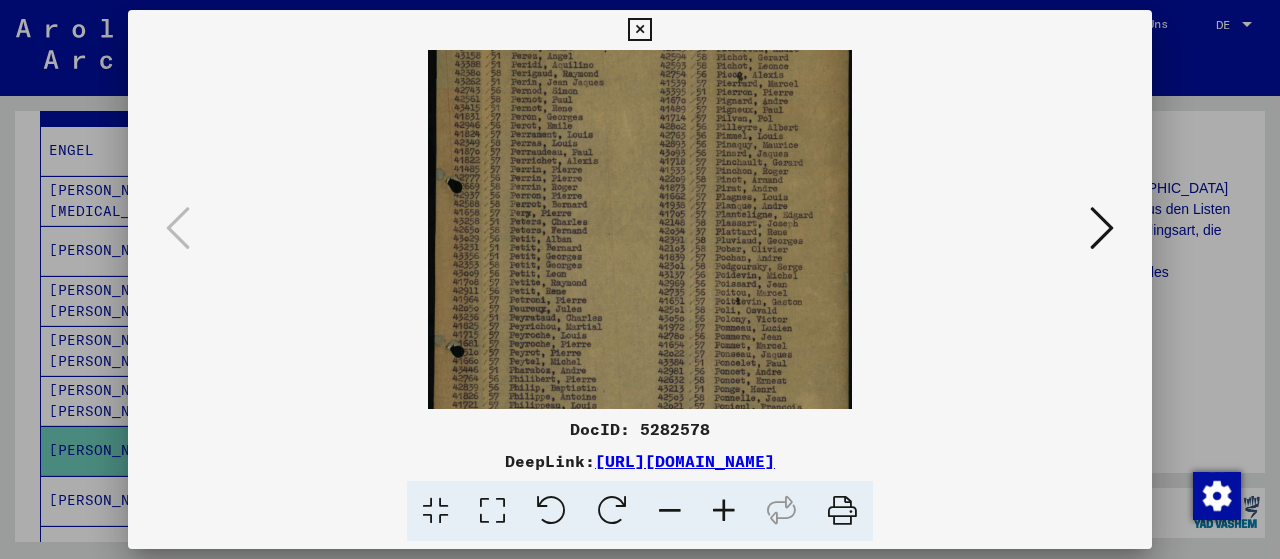 scroll, scrollTop: 89, scrollLeft: 0, axis: vertical 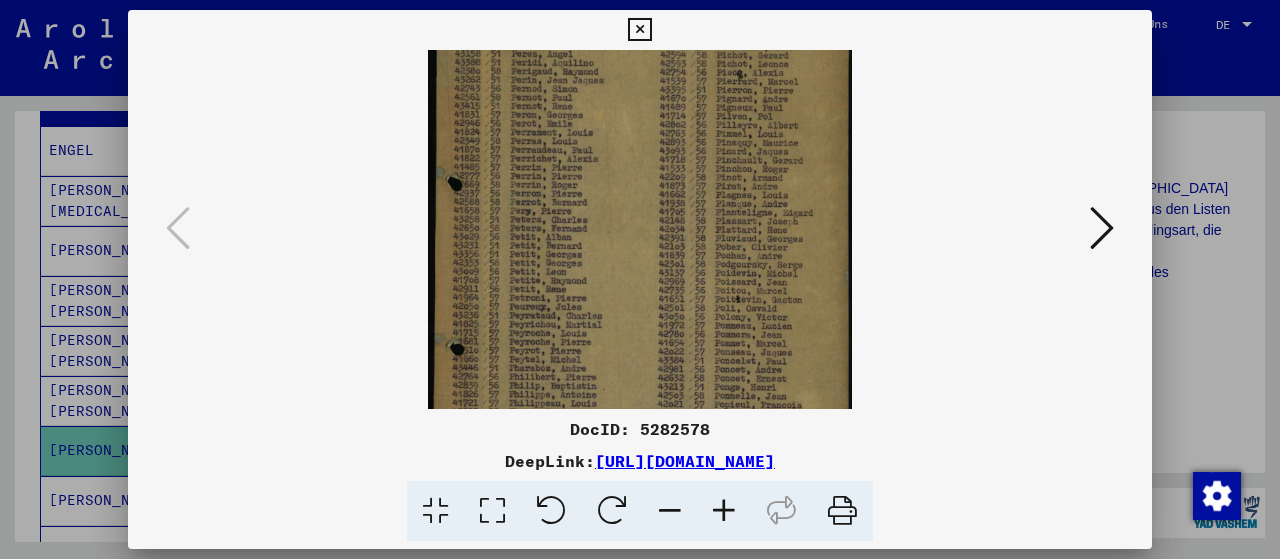 drag, startPoint x: 605, startPoint y: 247, endPoint x: 618, endPoint y: 159, distance: 88.95505 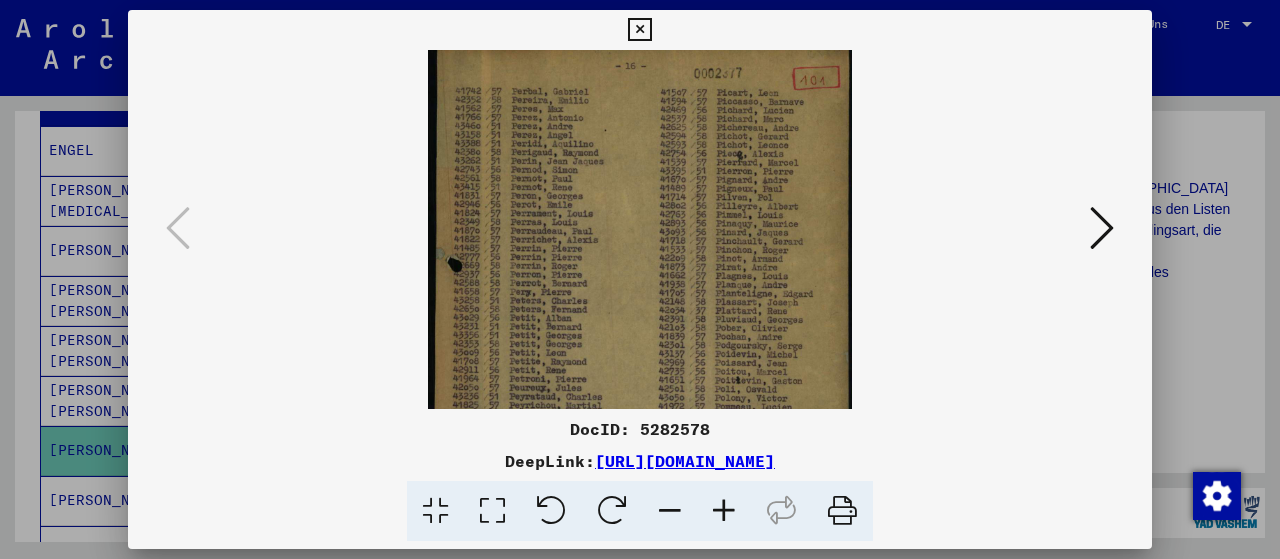 scroll, scrollTop: 2, scrollLeft: 0, axis: vertical 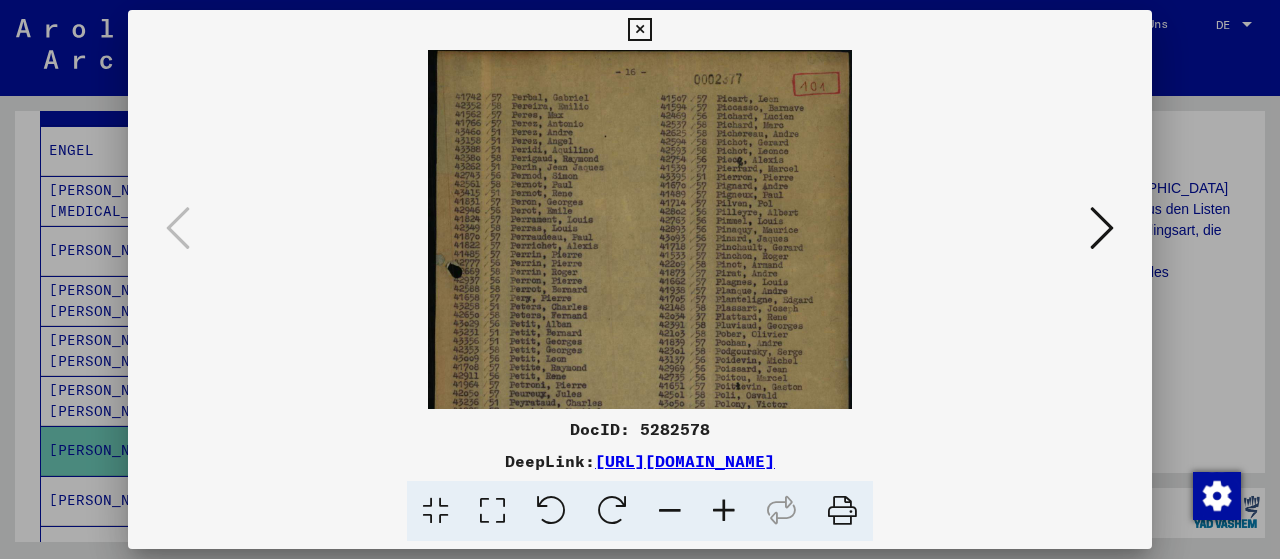 drag, startPoint x: 618, startPoint y: 159, endPoint x: 605, endPoint y: 253, distance: 94.89468 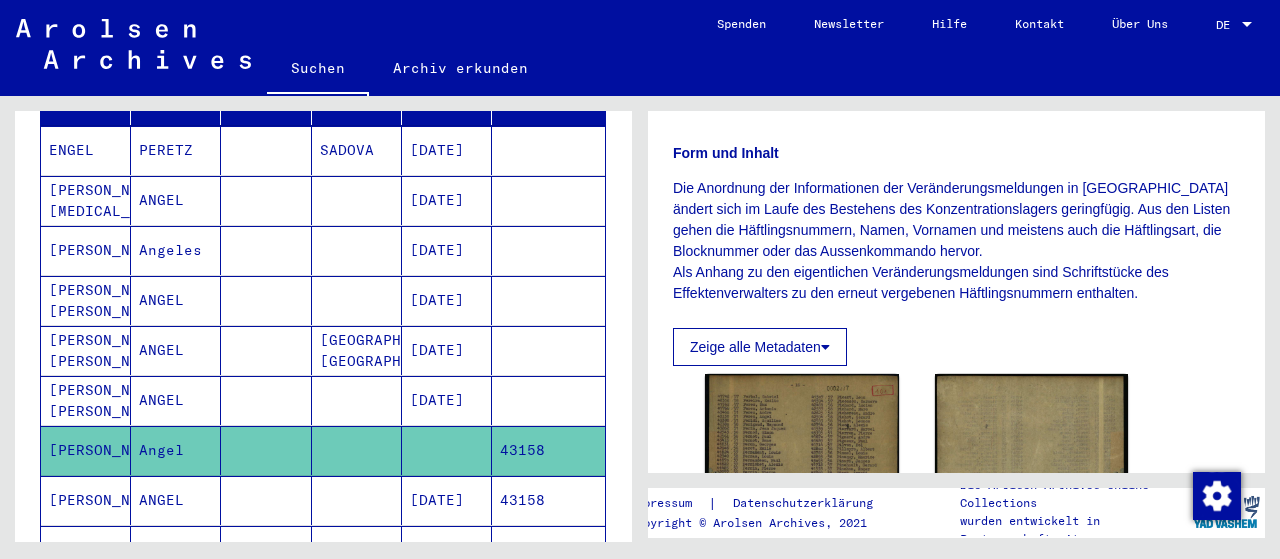 scroll, scrollTop: 600, scrollLeft: 0, axis: vertical 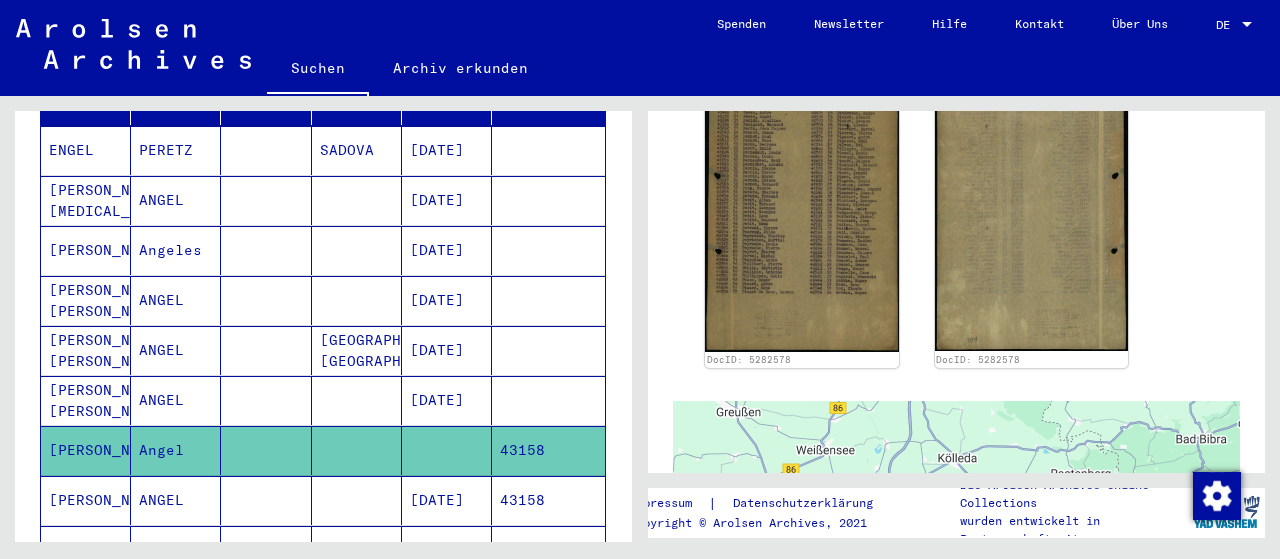 click 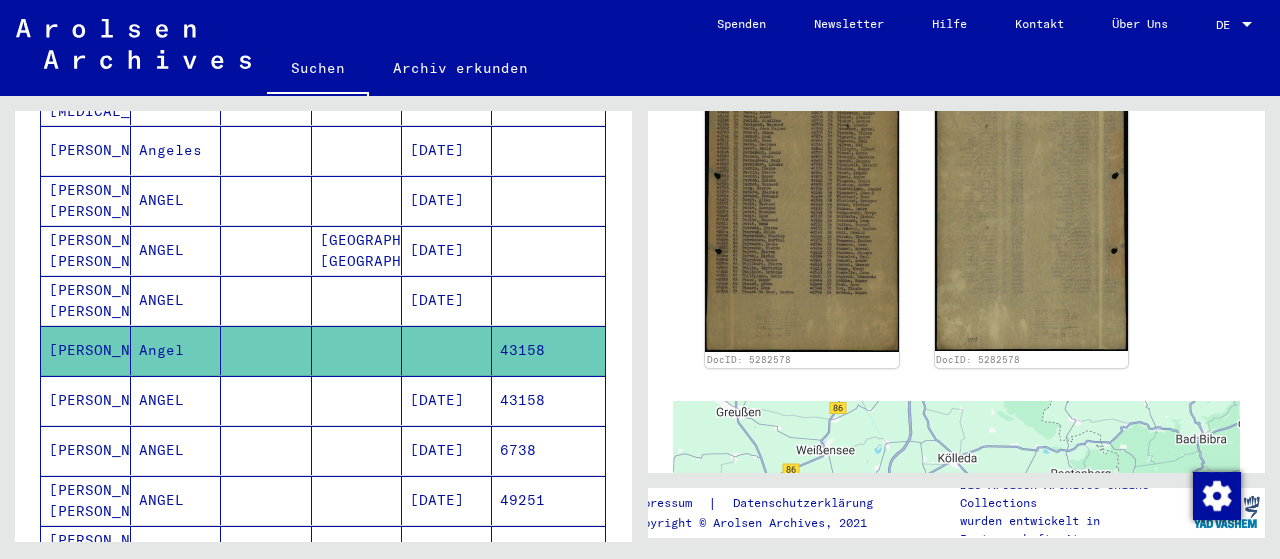 scroll, scrollTop: 500, scrollLeft: 0, axis: vertical 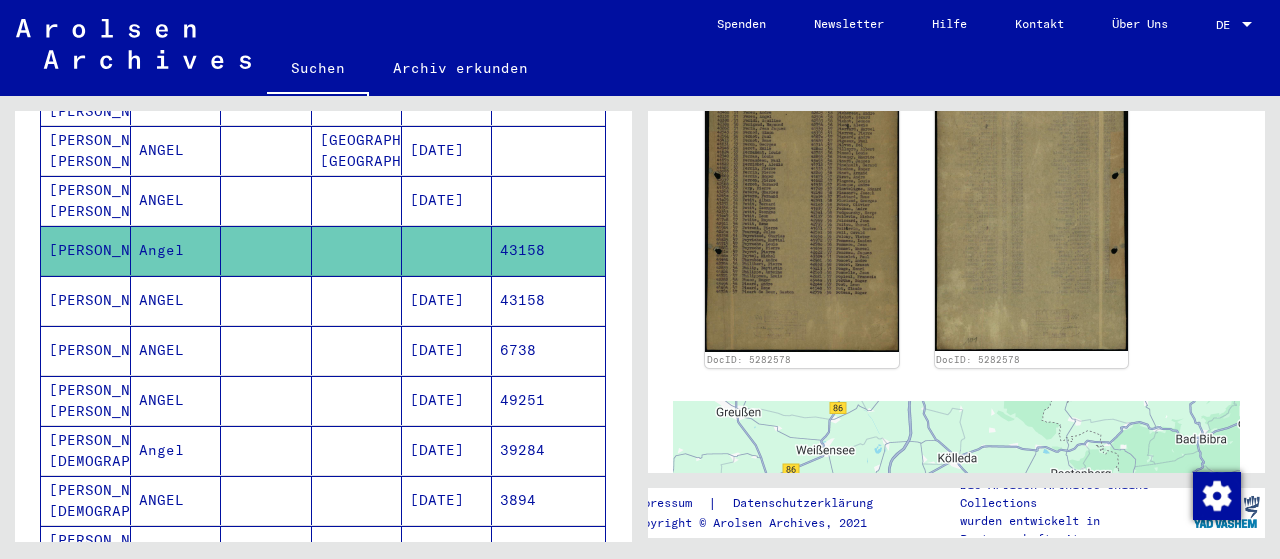 click on "[PERSON_NAME]" at bounding box center (86, 400) 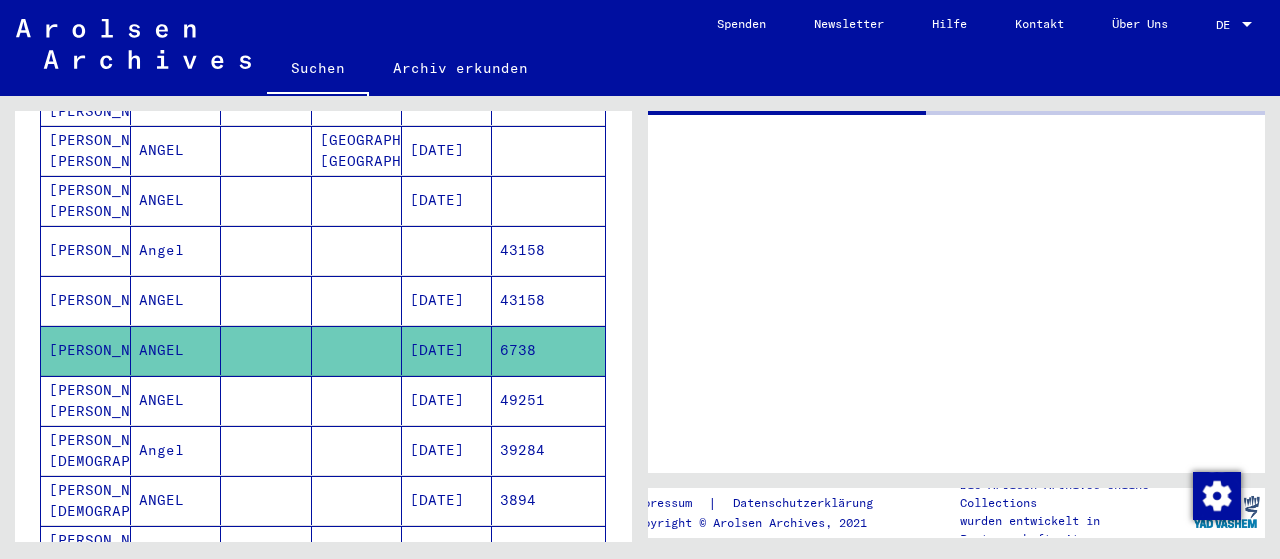 scroll, scrollTop: 0, scrollLeft: 0, axis: both 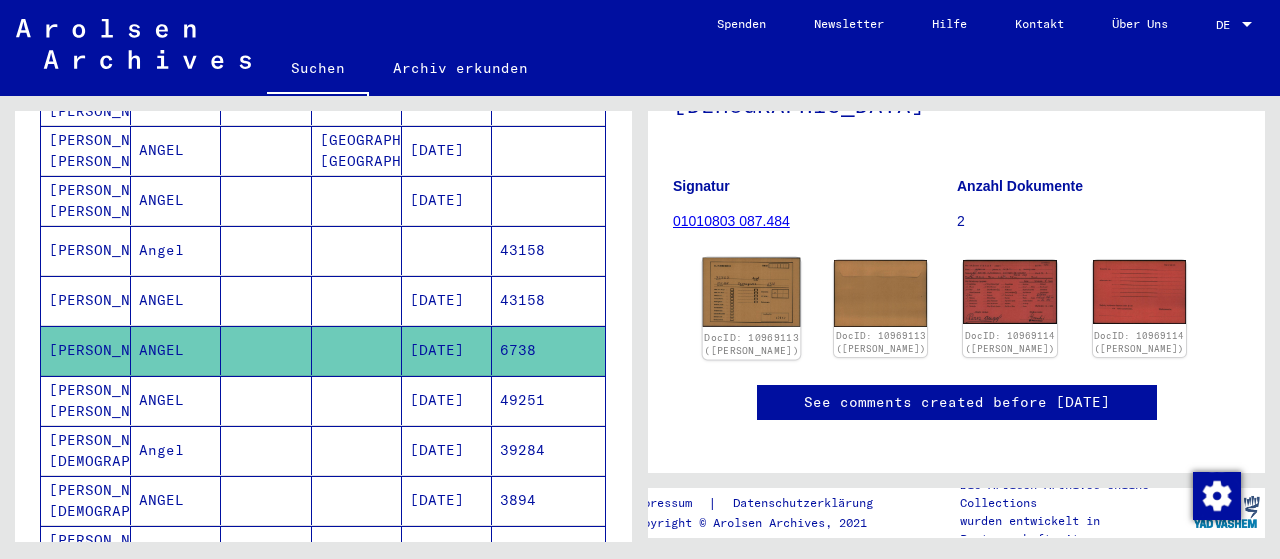 click 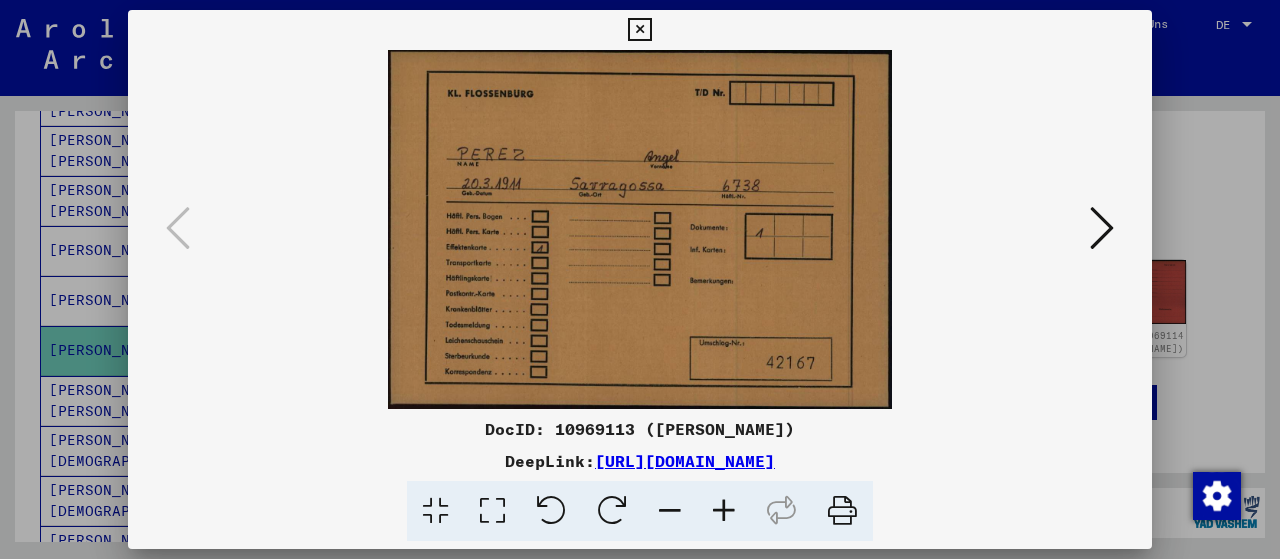 click at bounding box center (1102, 228) 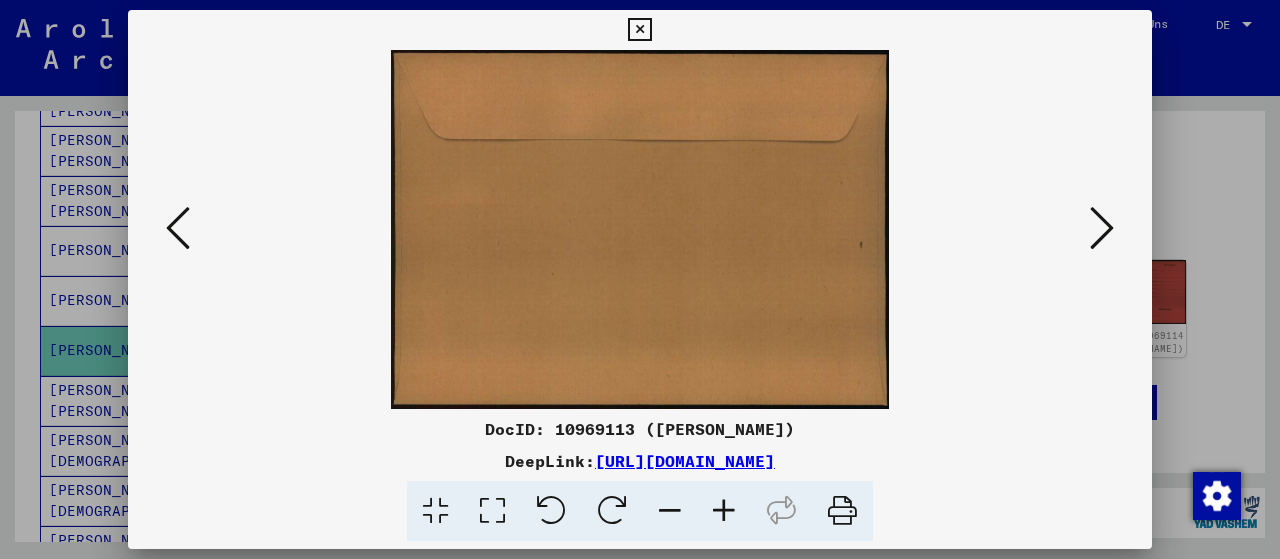 click at bounding box center [1102, 228] 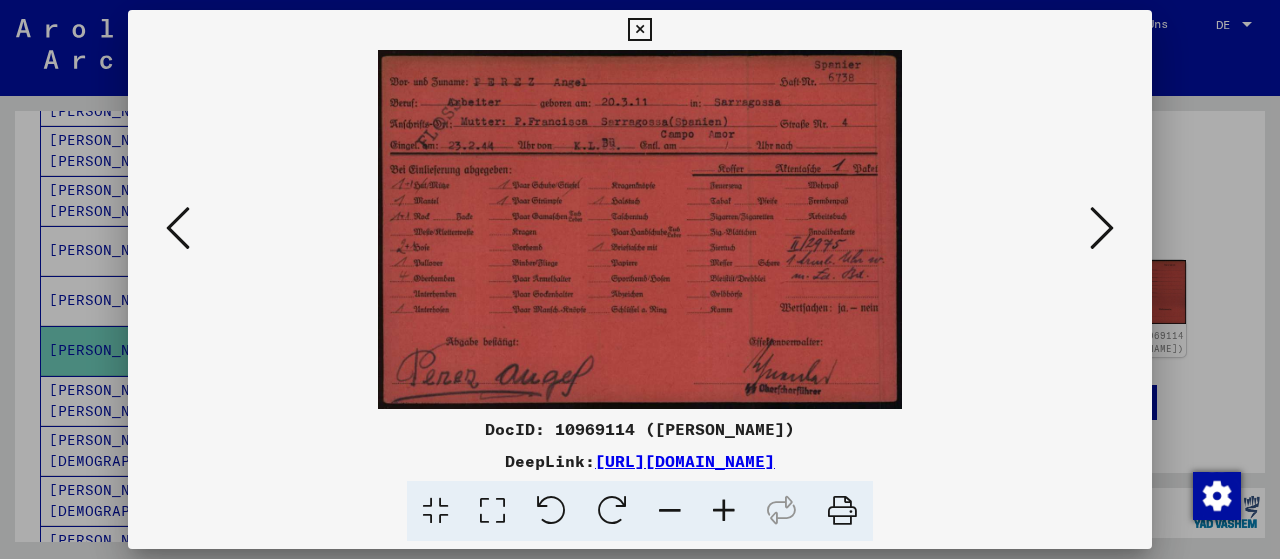 click at bounding box center (1102, 228) 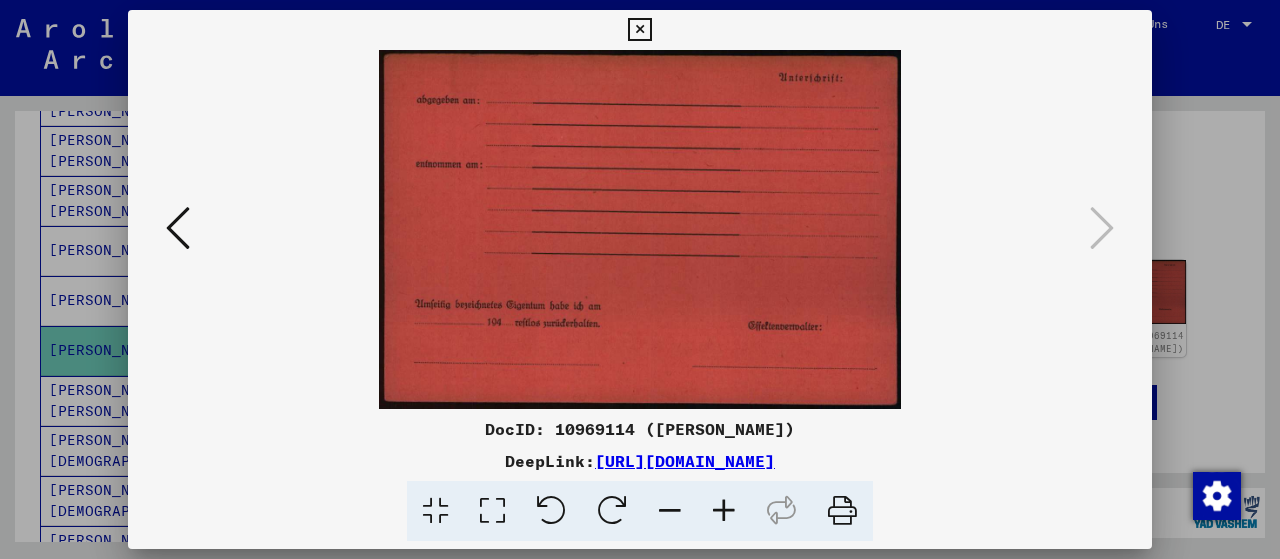 click at bounding box center (639, 30) 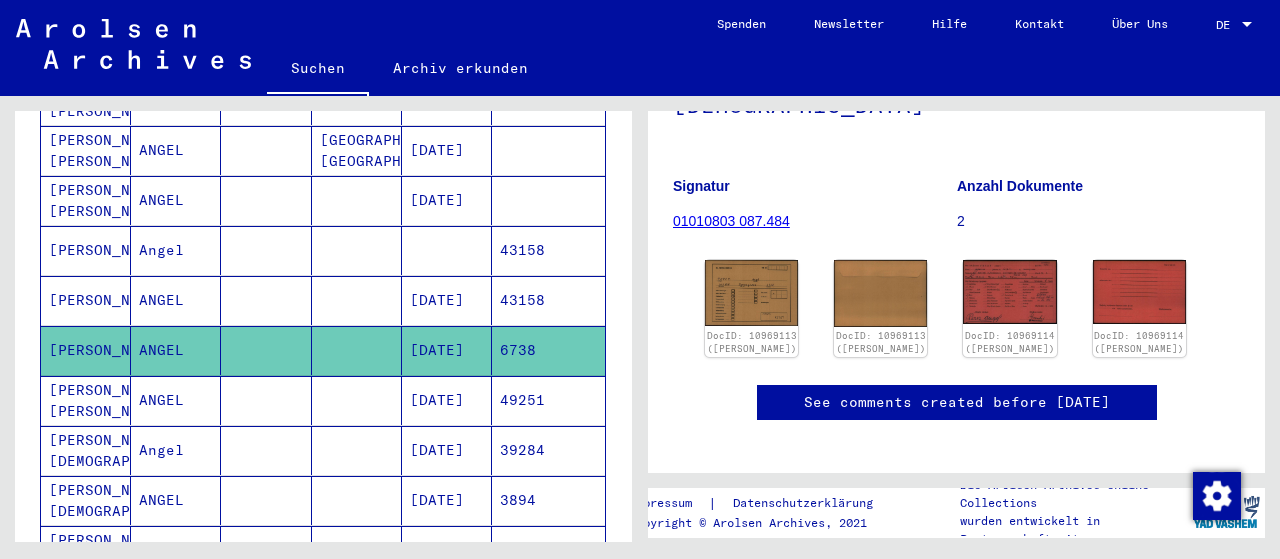 click on "[PERSON_NAME]" at bounding box center [86, 350] 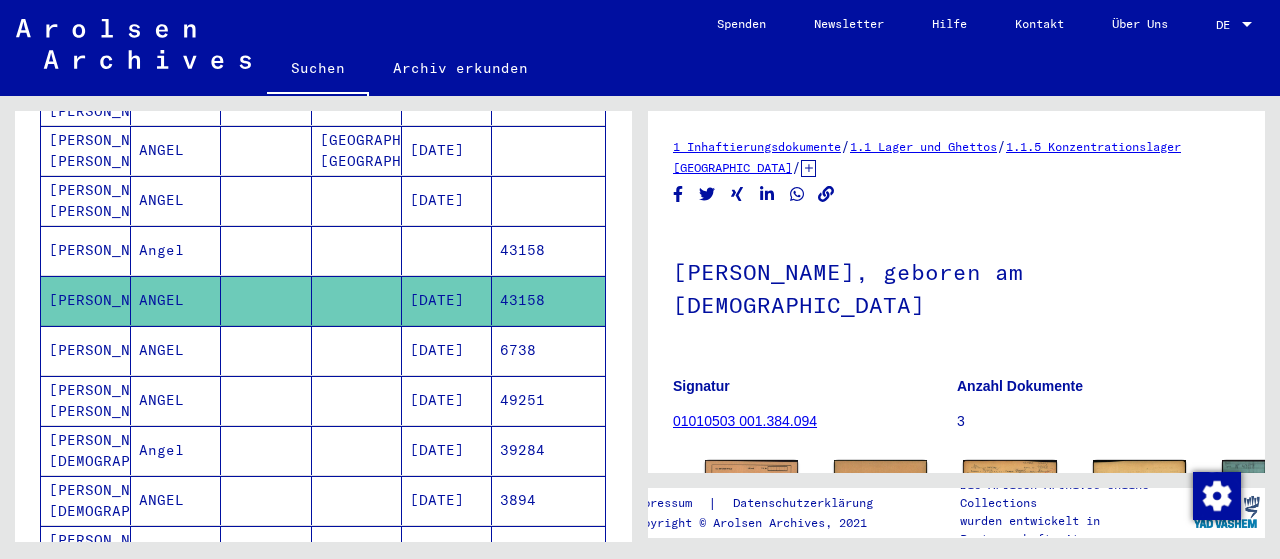 scroll, scrollTop: 0, scrollLeft: 0, axis: both 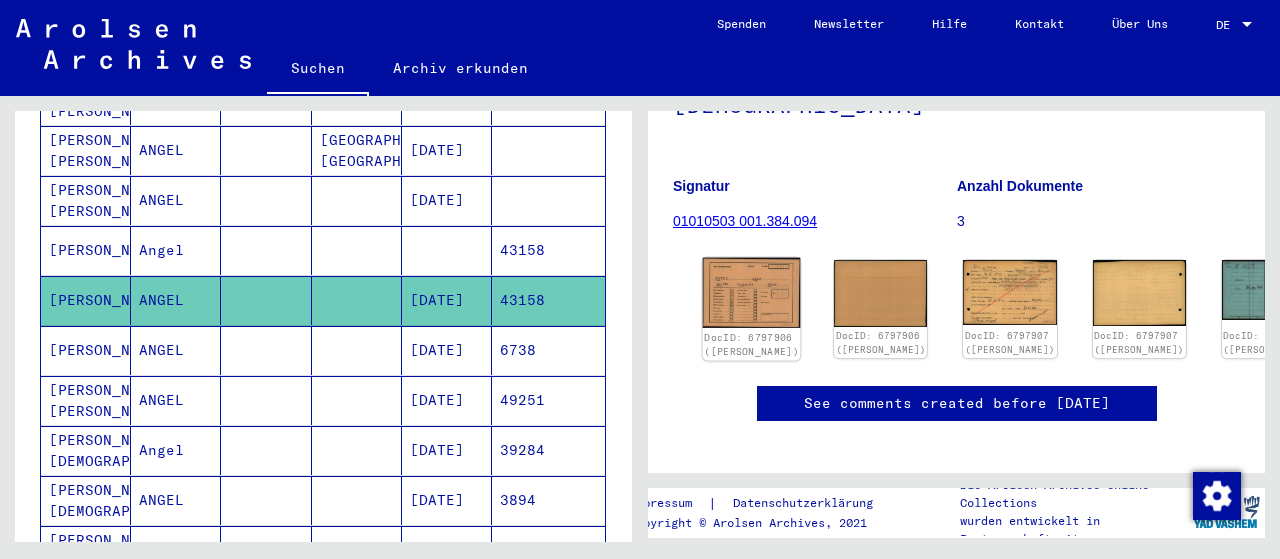 click 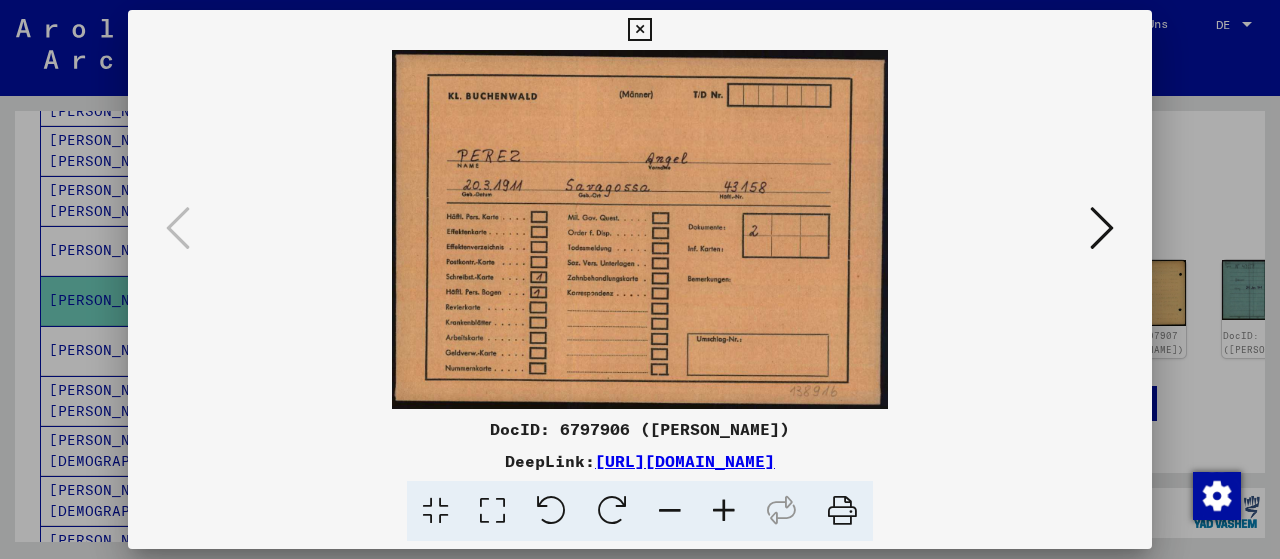 click at bounding box center (1102, 228) 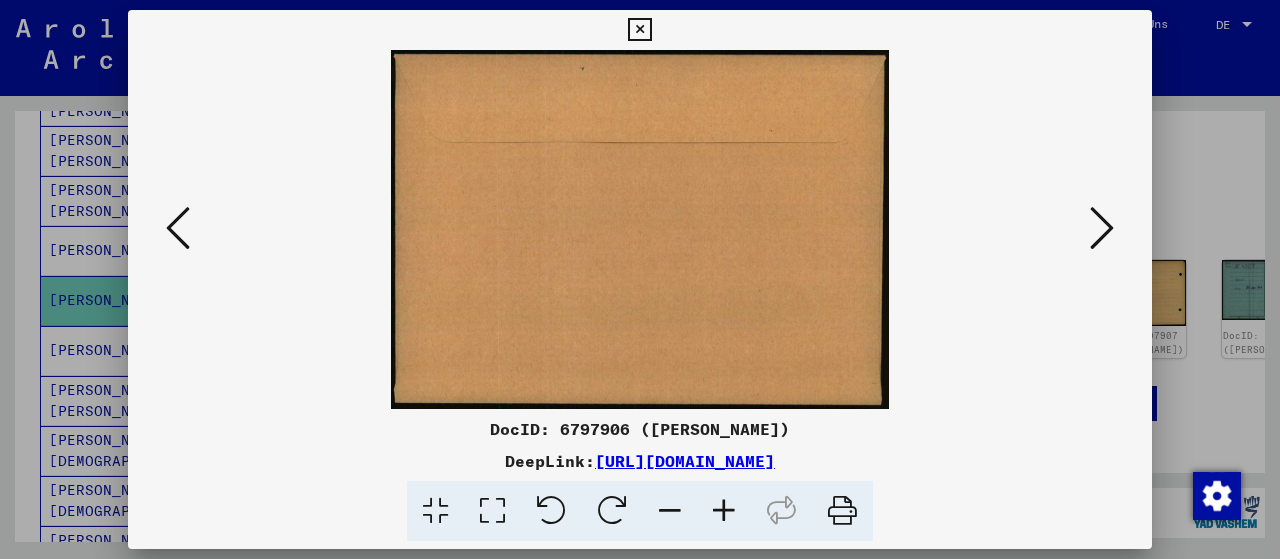 click at bounding box center (1102, 228) 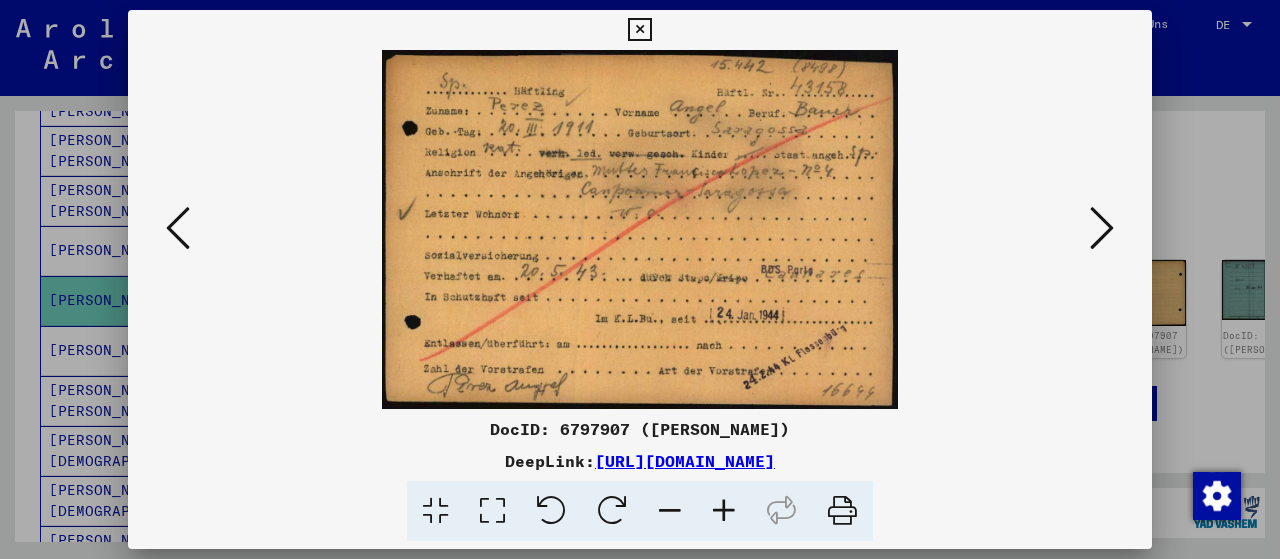 click at bounding box center (1102, 228) 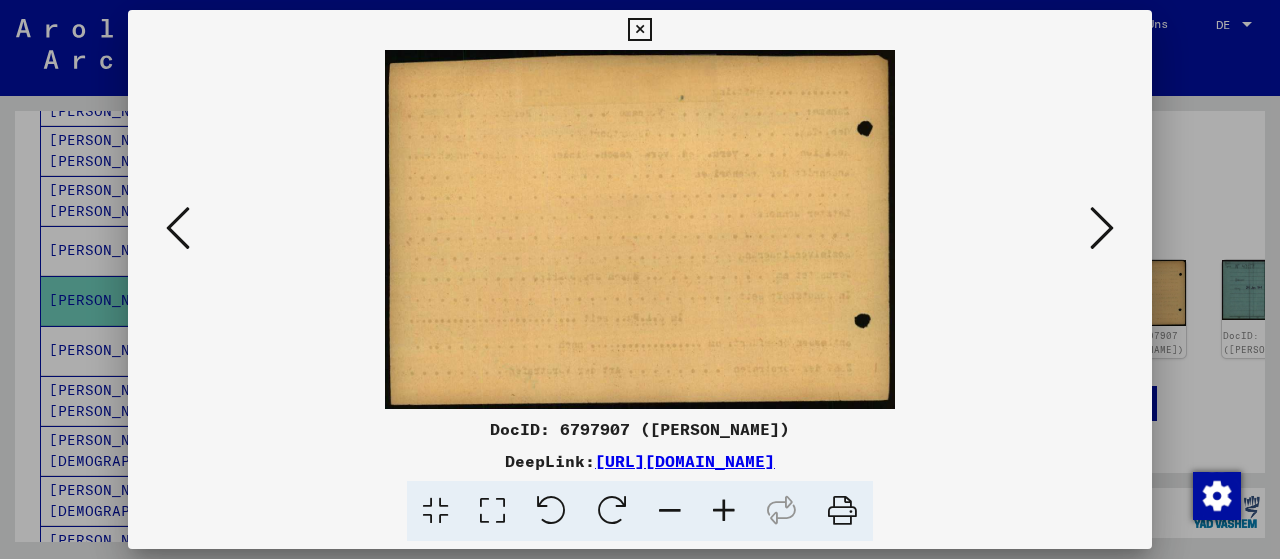 click at bounding box center (178, 228) 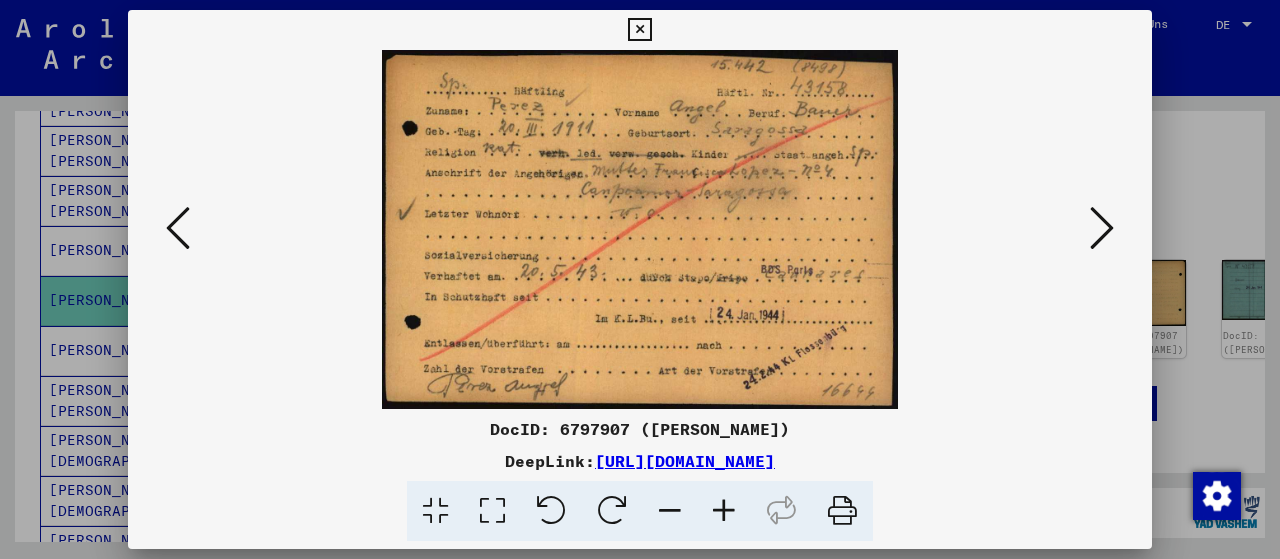 click at bounding box center (1102, 228) 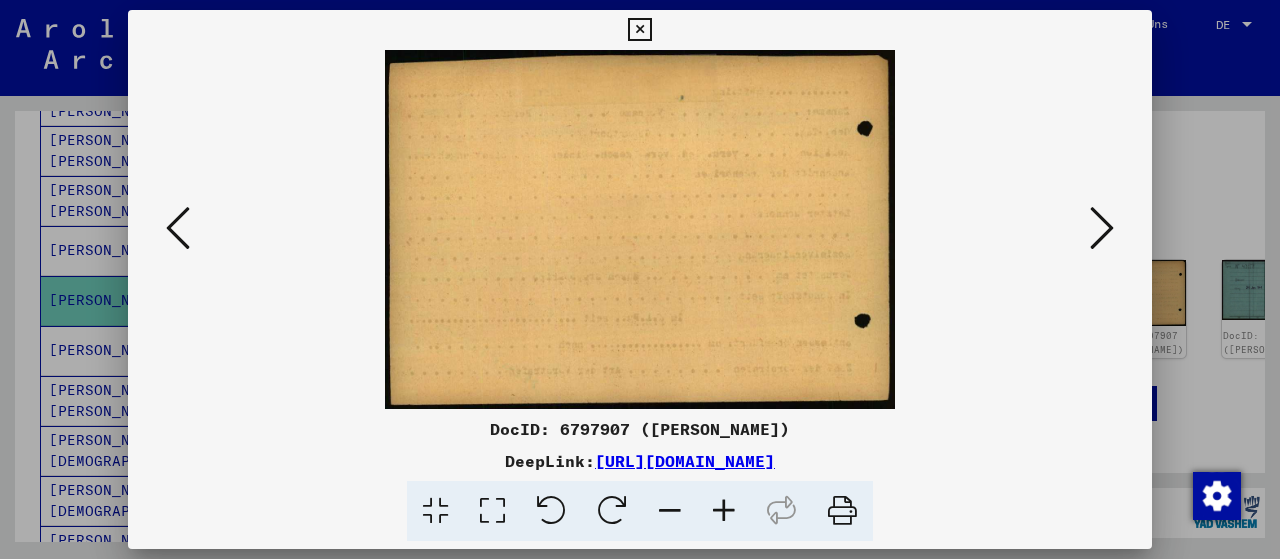 click at bounding box center [1102, 228] 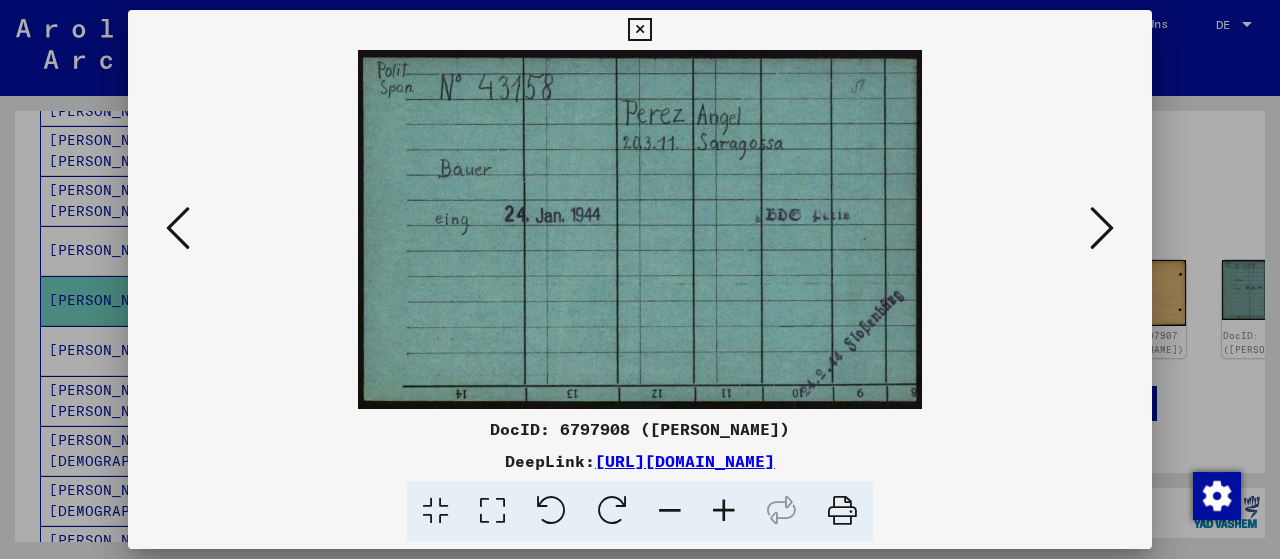 click at bounding box center (1102, 228) 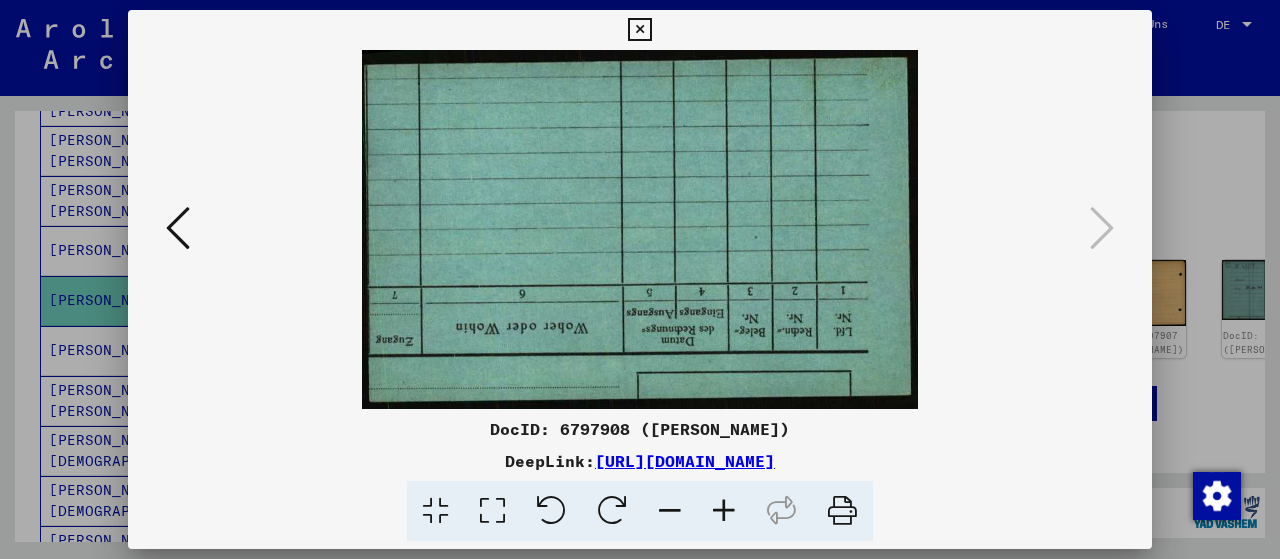 click at bounding box center [639, 30] 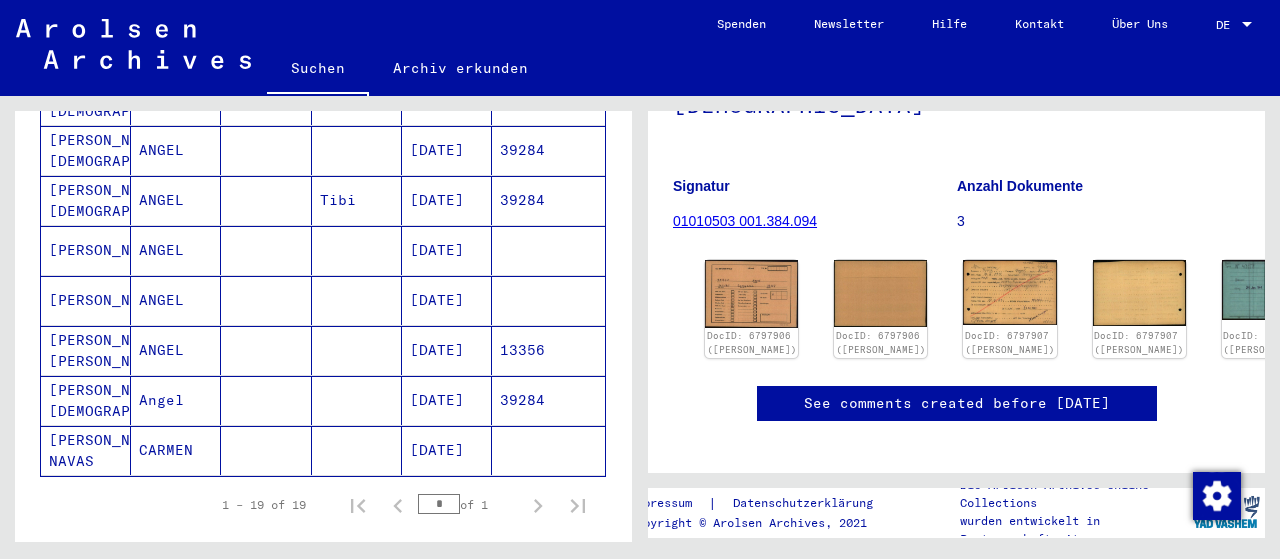 scroll, scrollTop: 1000, scrollLeft: 0, axis: vertical 